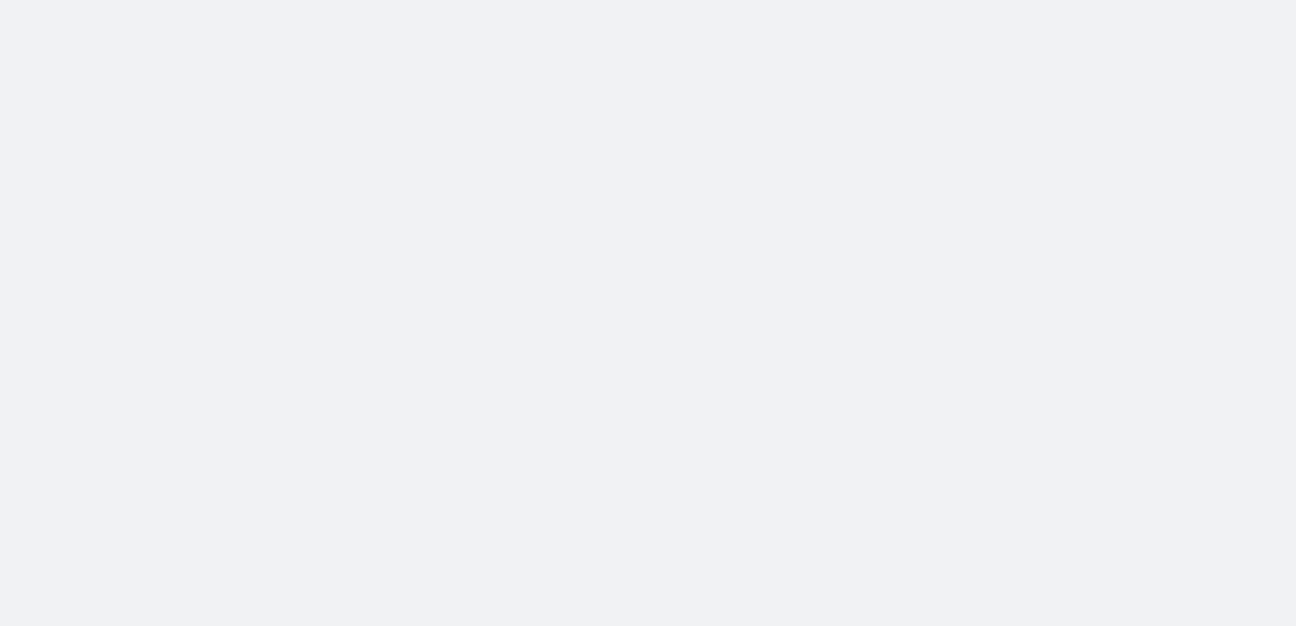 scroll, scrollTop: 0, scrollLeft: 0, axis: both 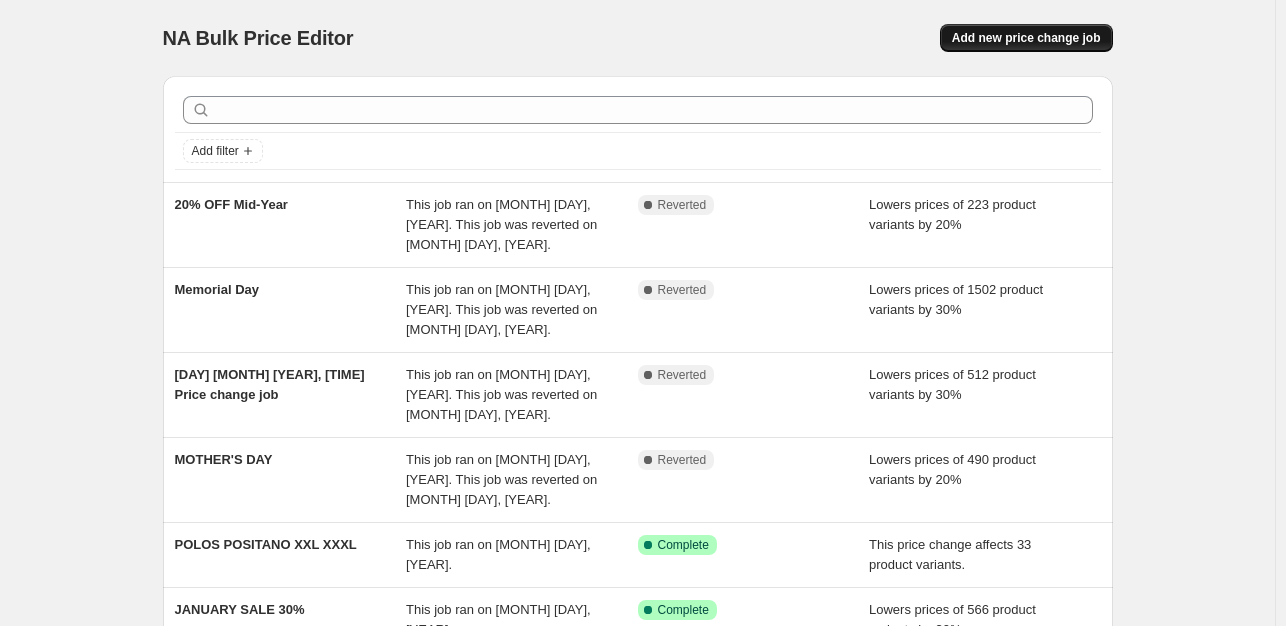click on "Add new price change job" at bounding box center (1026, 38) 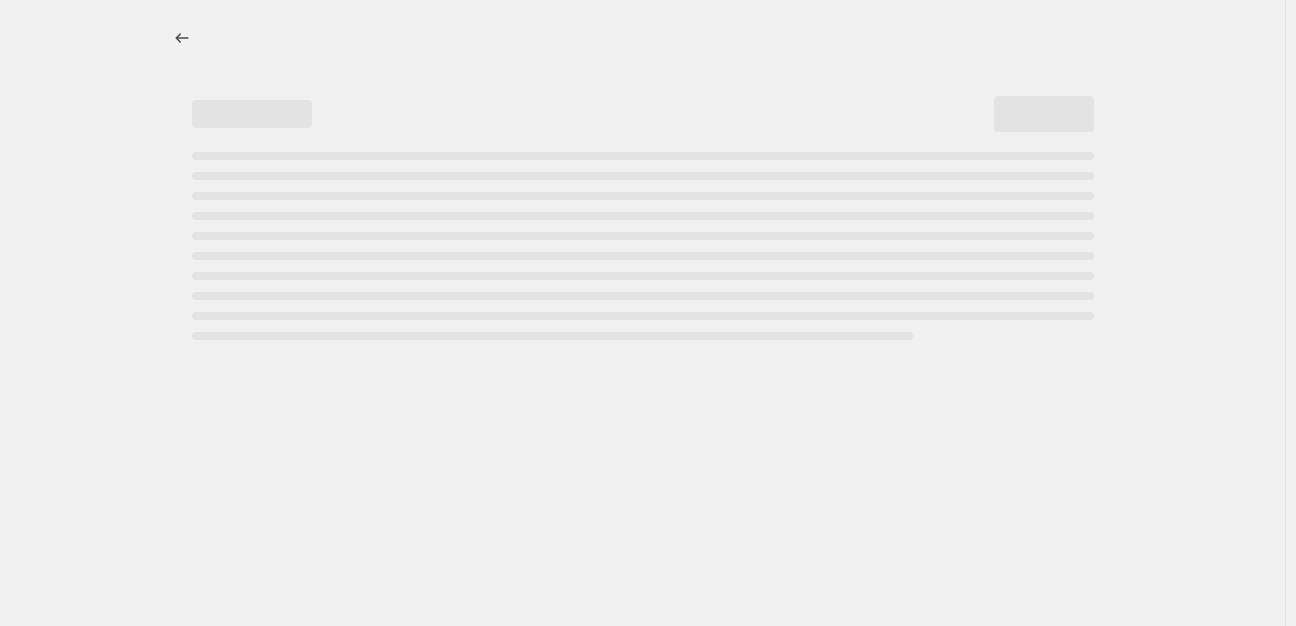 select on "percentage" 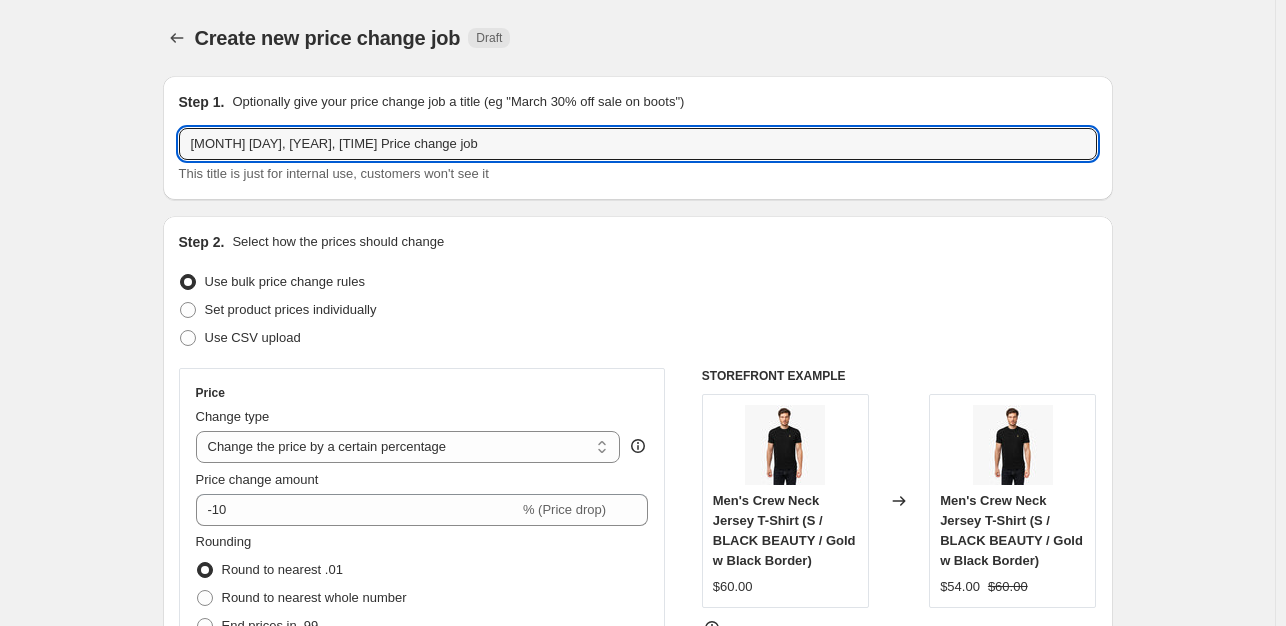 drag, startPoint x: 475, startPoint y: 150, endPoint x: 170, endPoint y: 157, distance: 305.08032 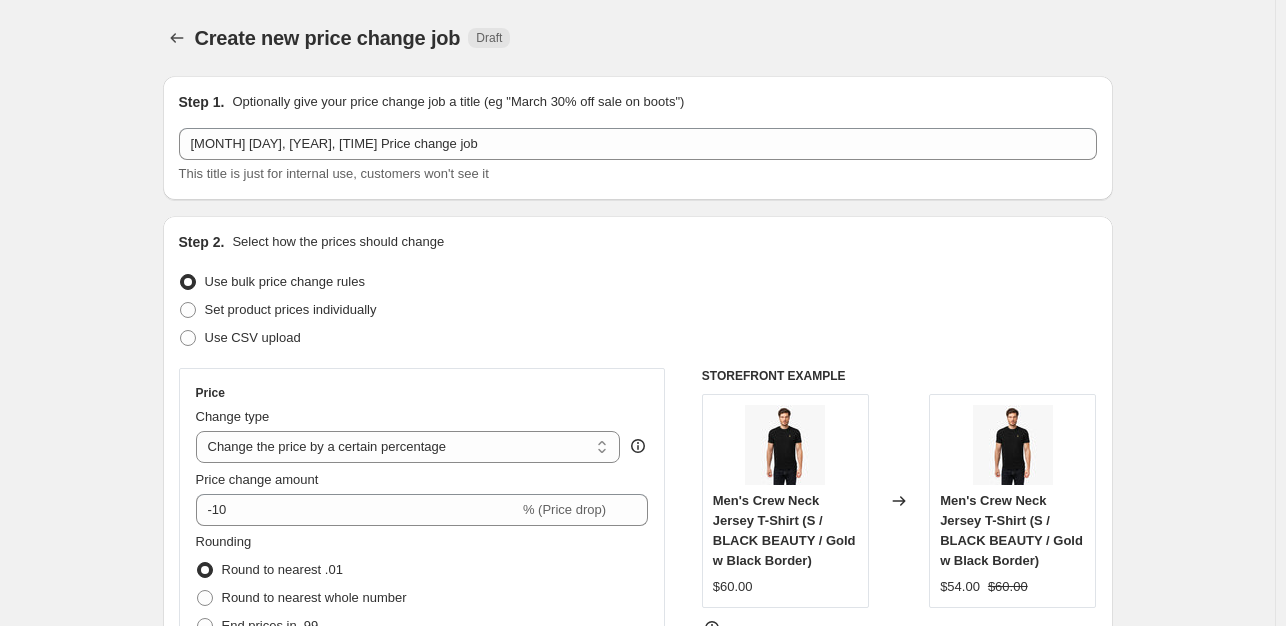 click on "Step 1. Optionally give your price change job a title (eg "March 30% off sale on boots") [MONTH] [DAY], [YEAR], [TIME] Price change job This title is just for internal use, customers won't see it" at bounding box center [638, 138] 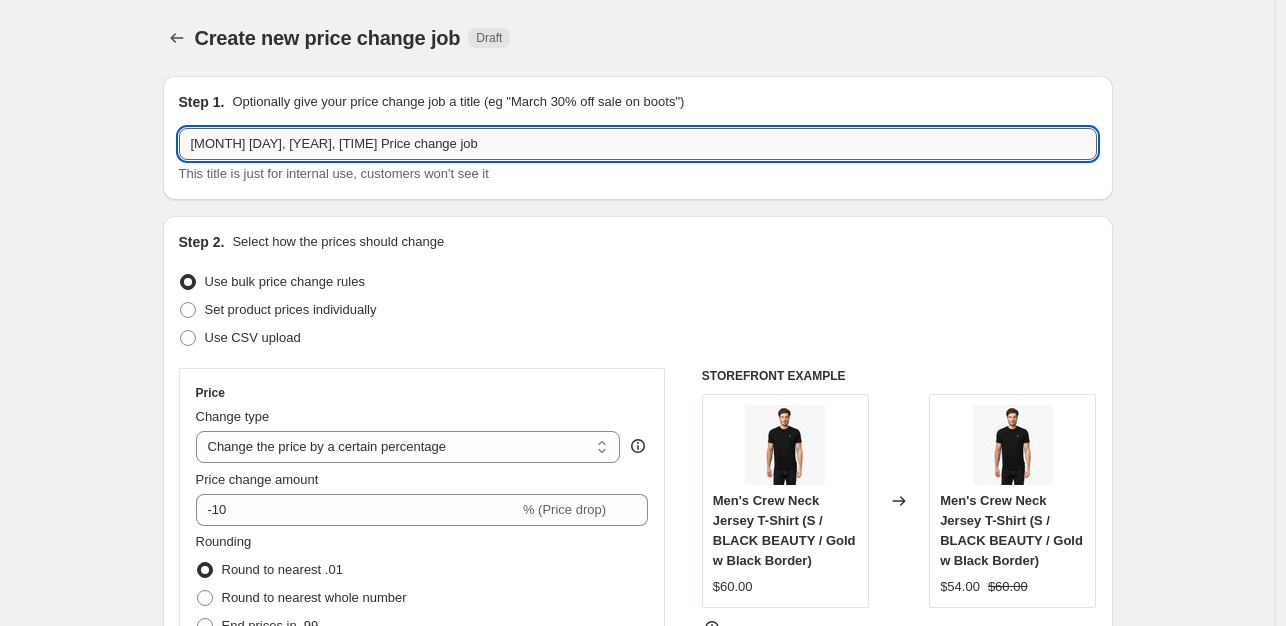click on "[MONTH] [DAY], [YEAR], [TIME] Price change job" at bounding box center [638, 144] 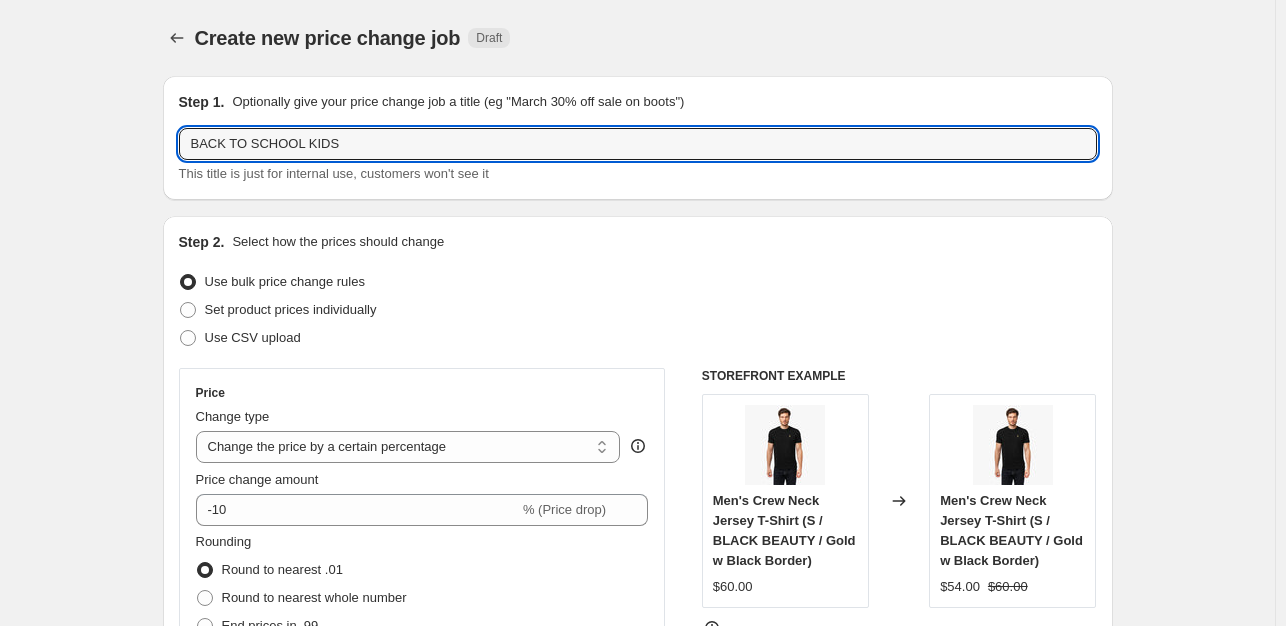 type on "BACK TO SCHOOL KIDS" 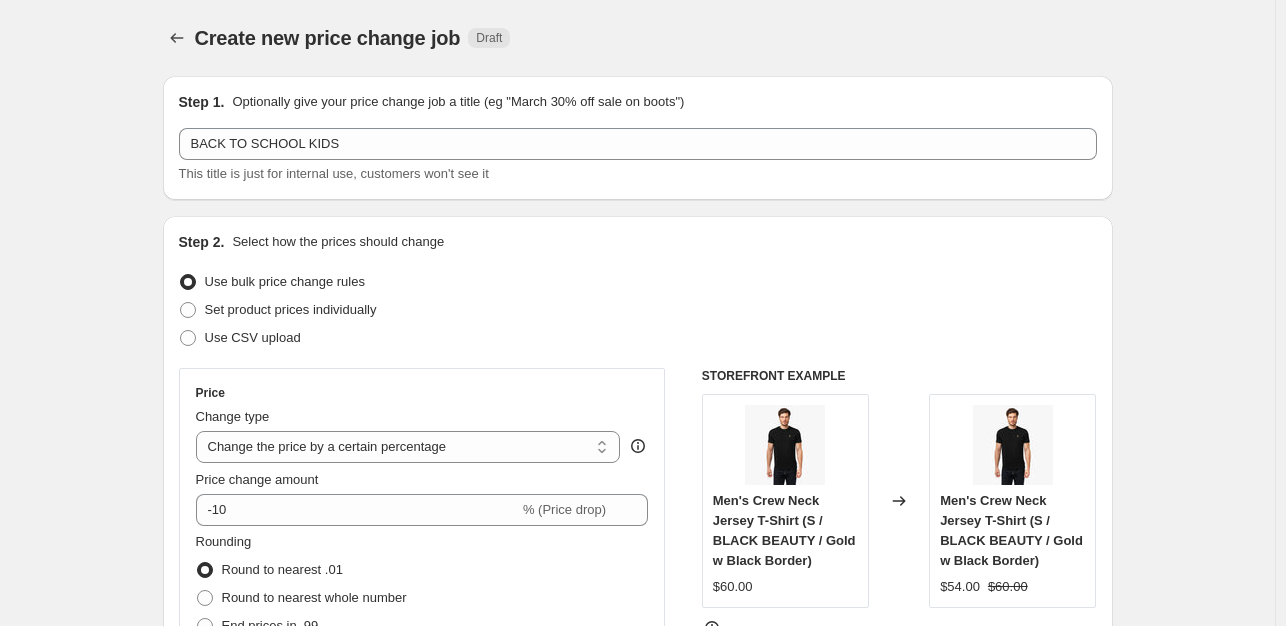 click on "Use CSV upload" at bounding box center (638, 338) 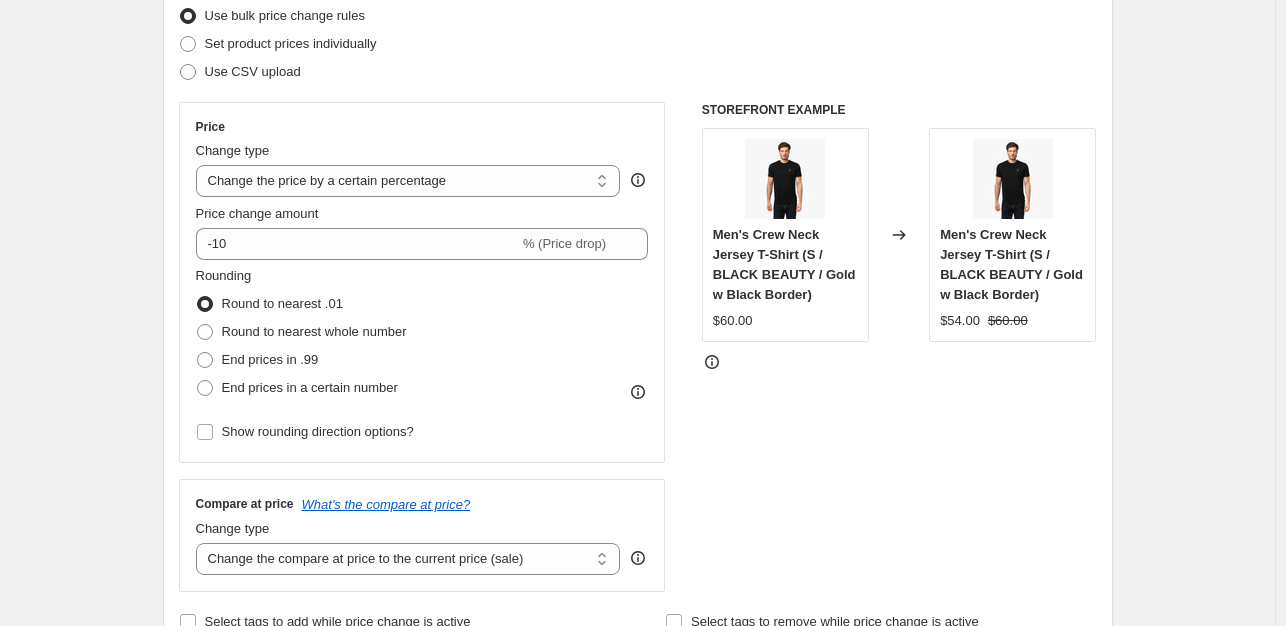 scroll, scrollTop: 300, scrollLeft: 0, axis: vertical 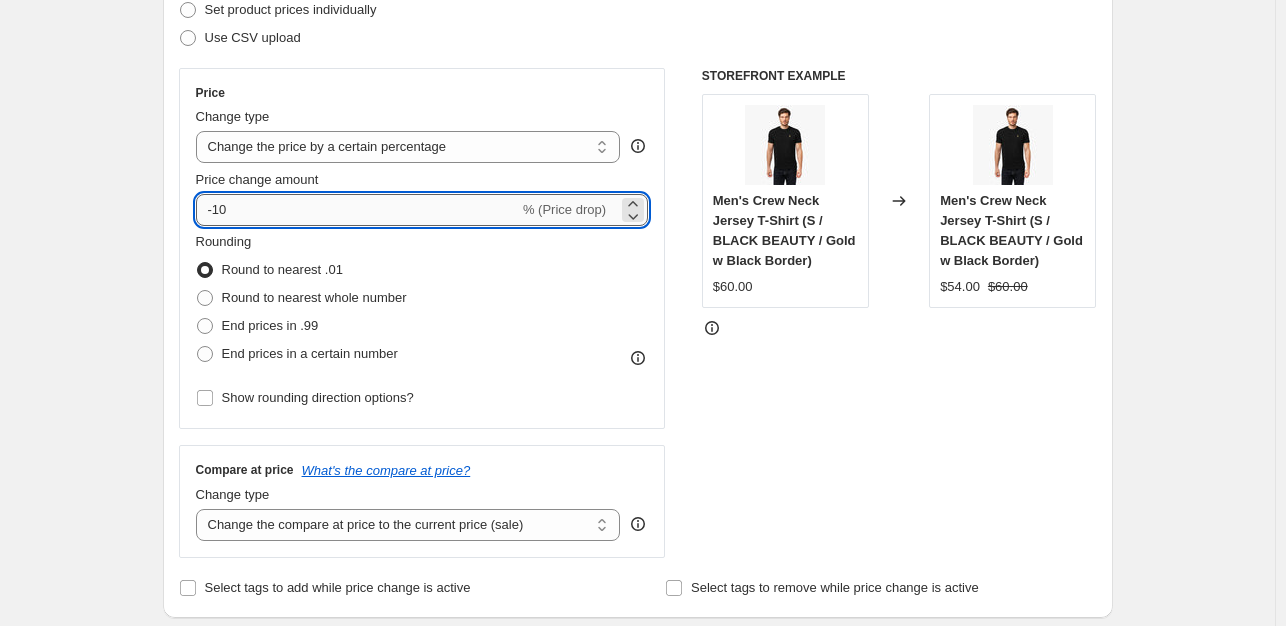 click on "-10" at bounding box center (357, 210) 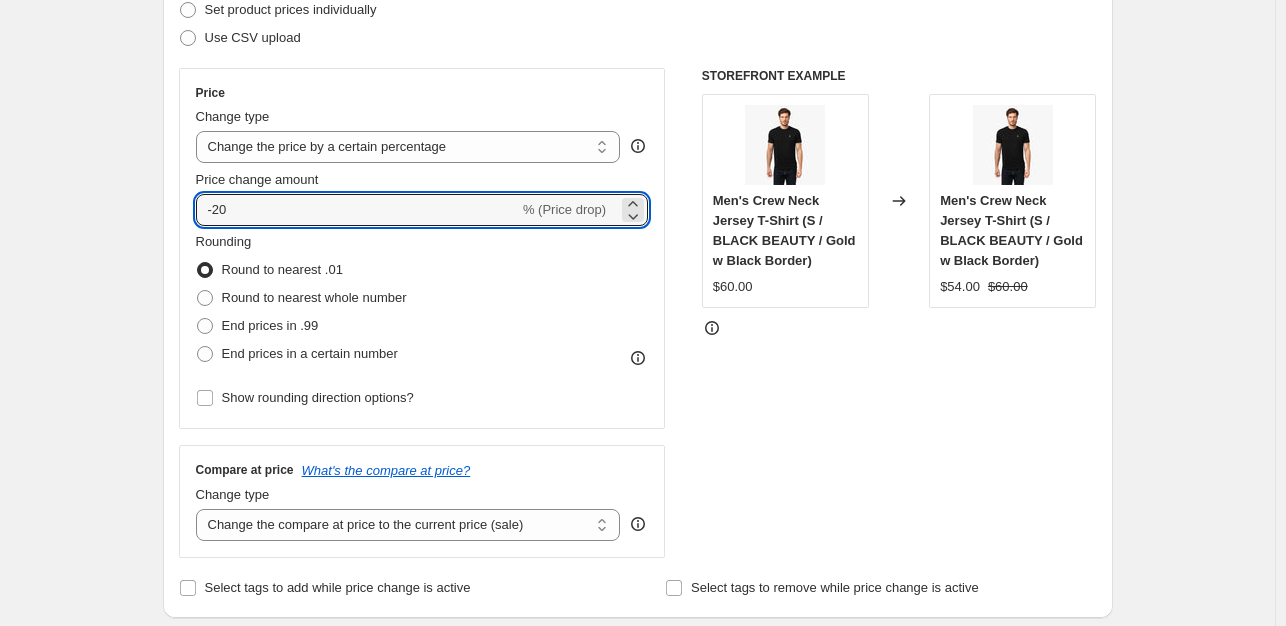 type on "-20" 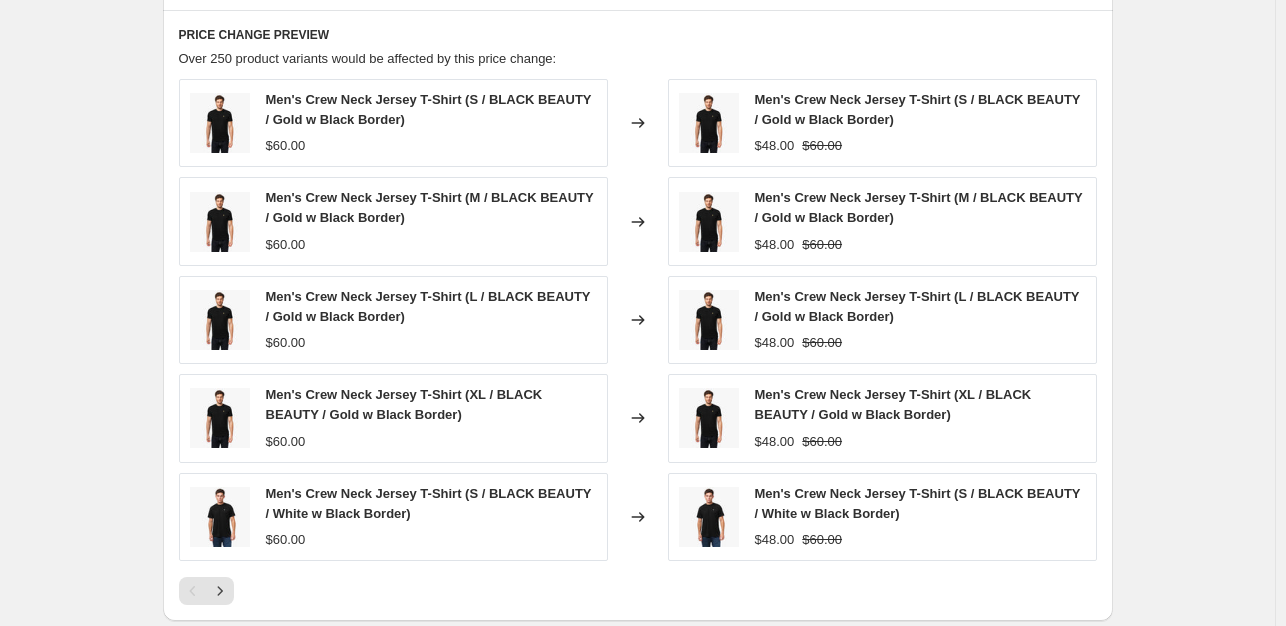 scroll, scrollTop: 900, scrollLeft: 0, axis: vertical 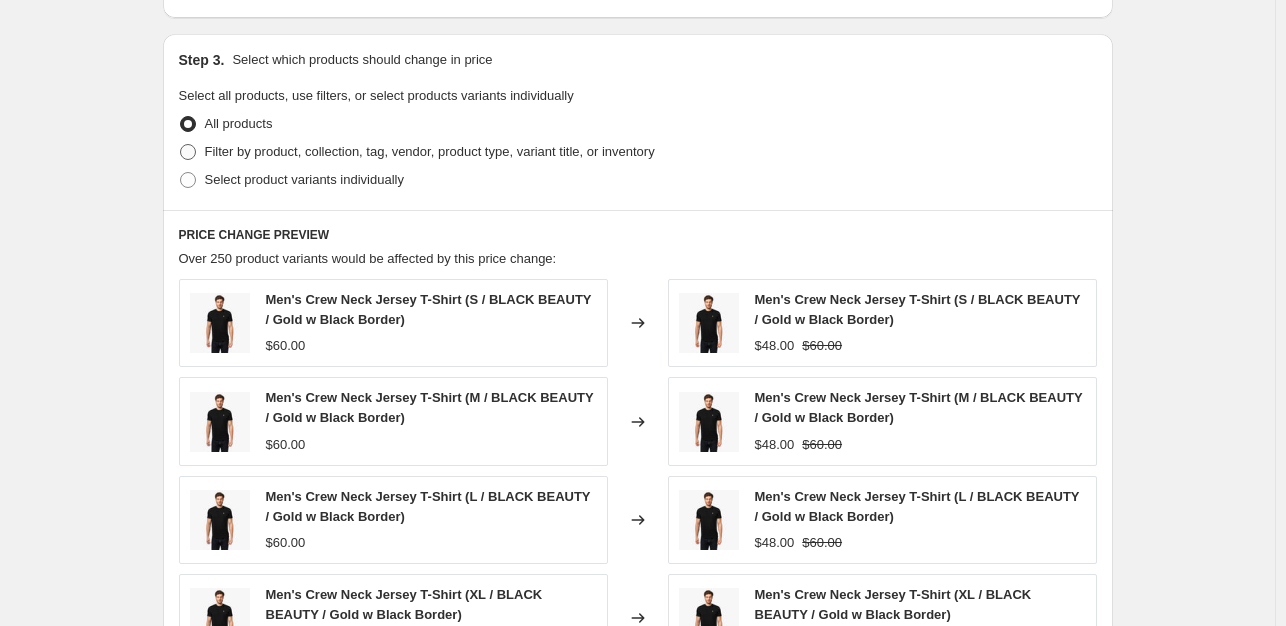 click at bounding box center [188, 152] 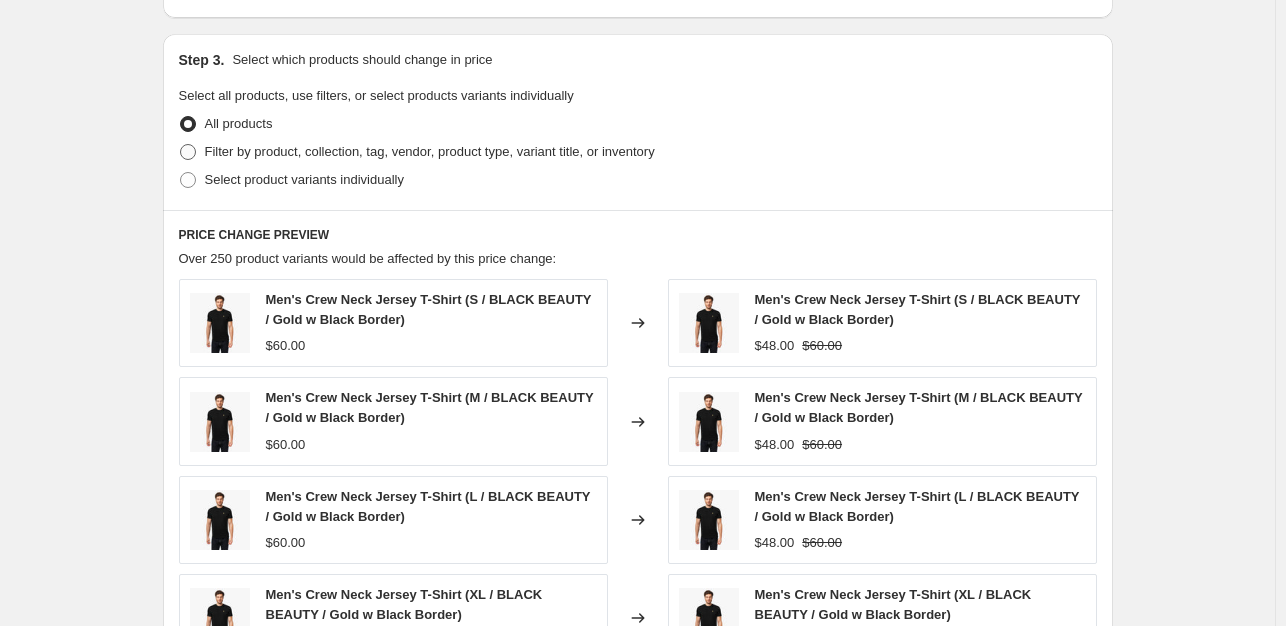 radio on "true" 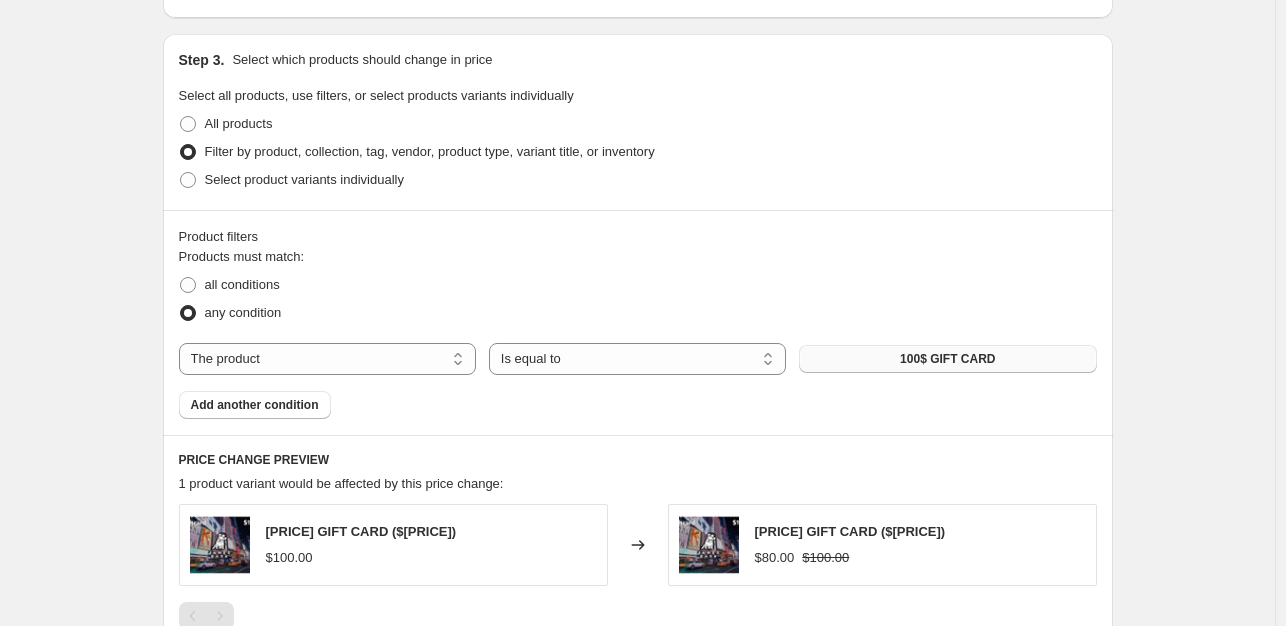 click on "100$ GIFT CARD" at bounding box center (947, 359) 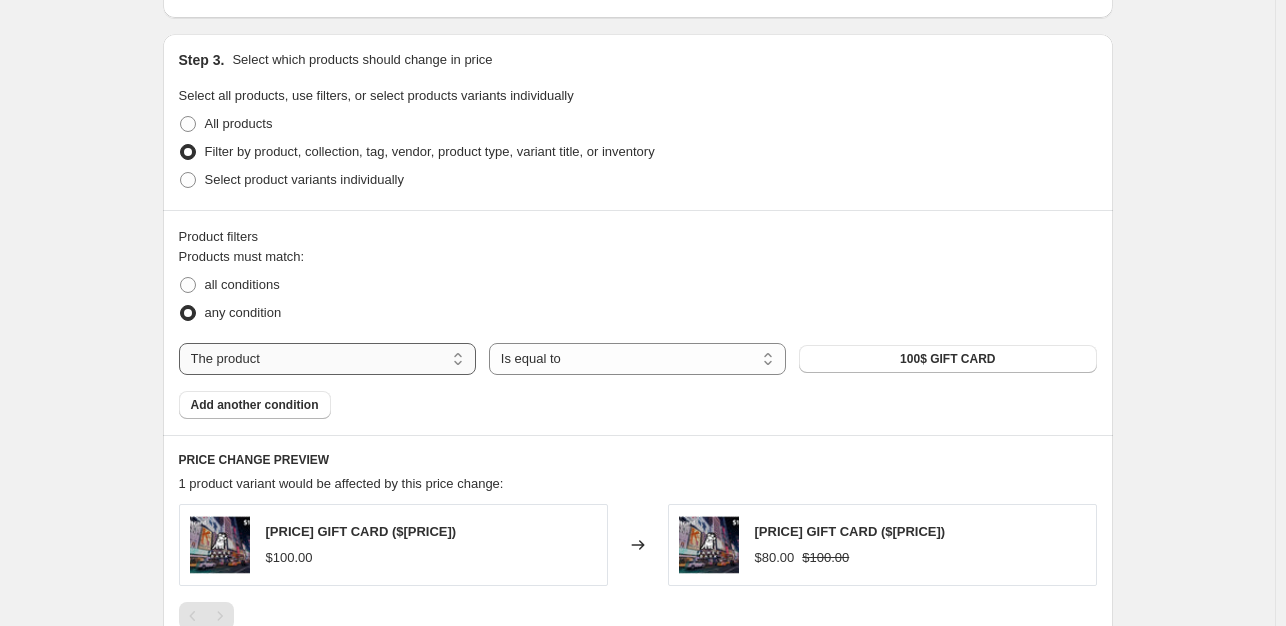 click on "The product The product's collection The product's tag The product's vendor The product's type The product's status The variant's title Inventory quantity" at bounding box center (327, 359) 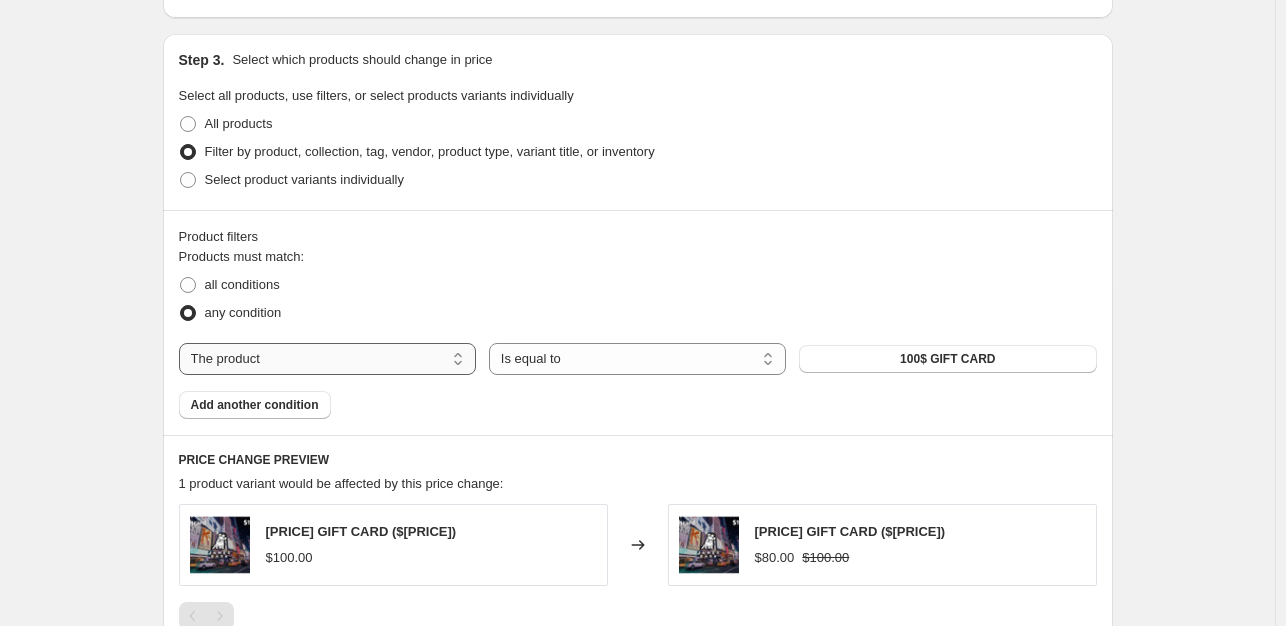 select on "collection" 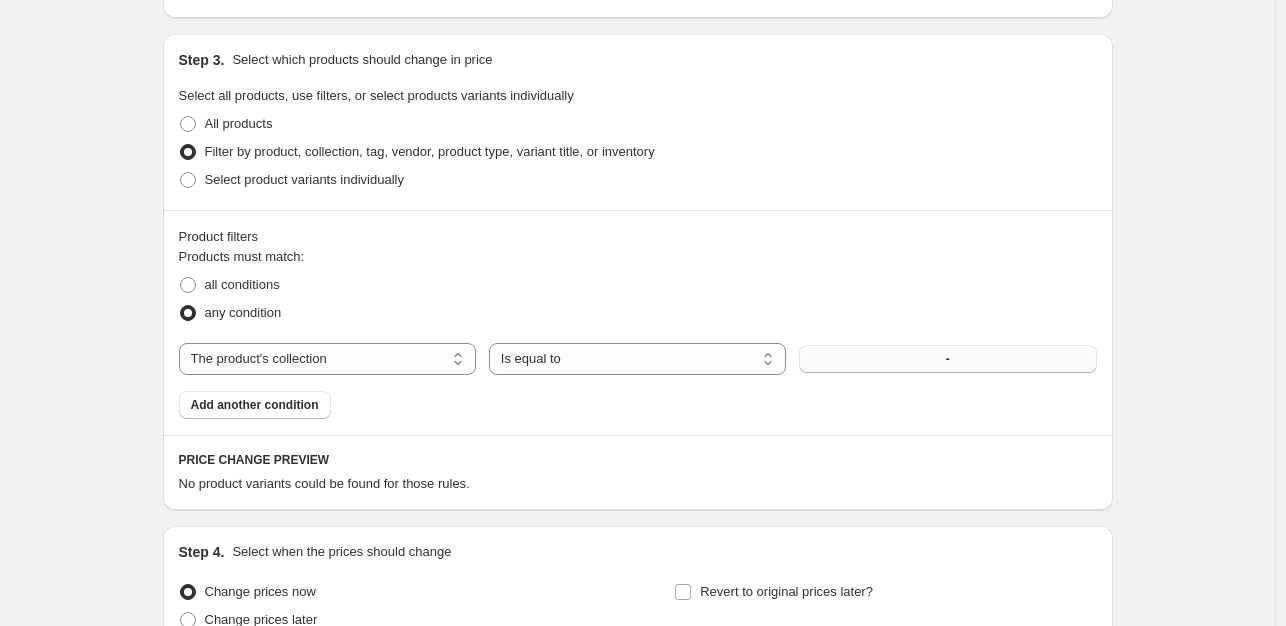 click on "-" at bounding box center [947, 359] 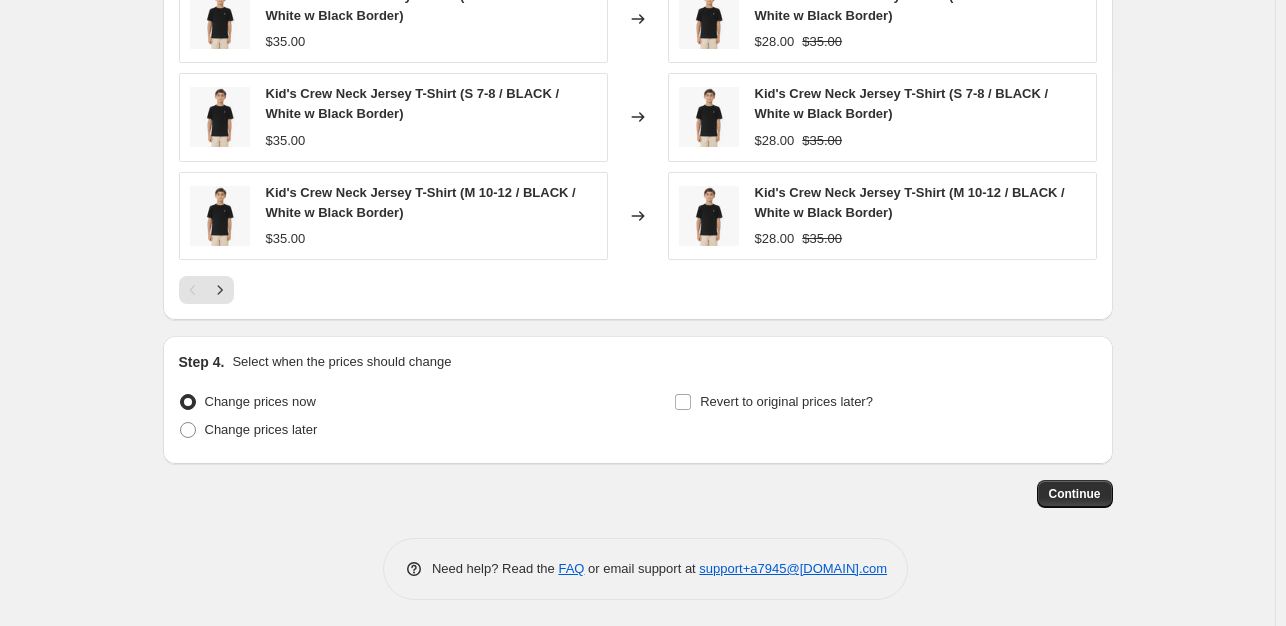 scroll, scrollTop: 1627, scrollLeft: 0, axis: vertical 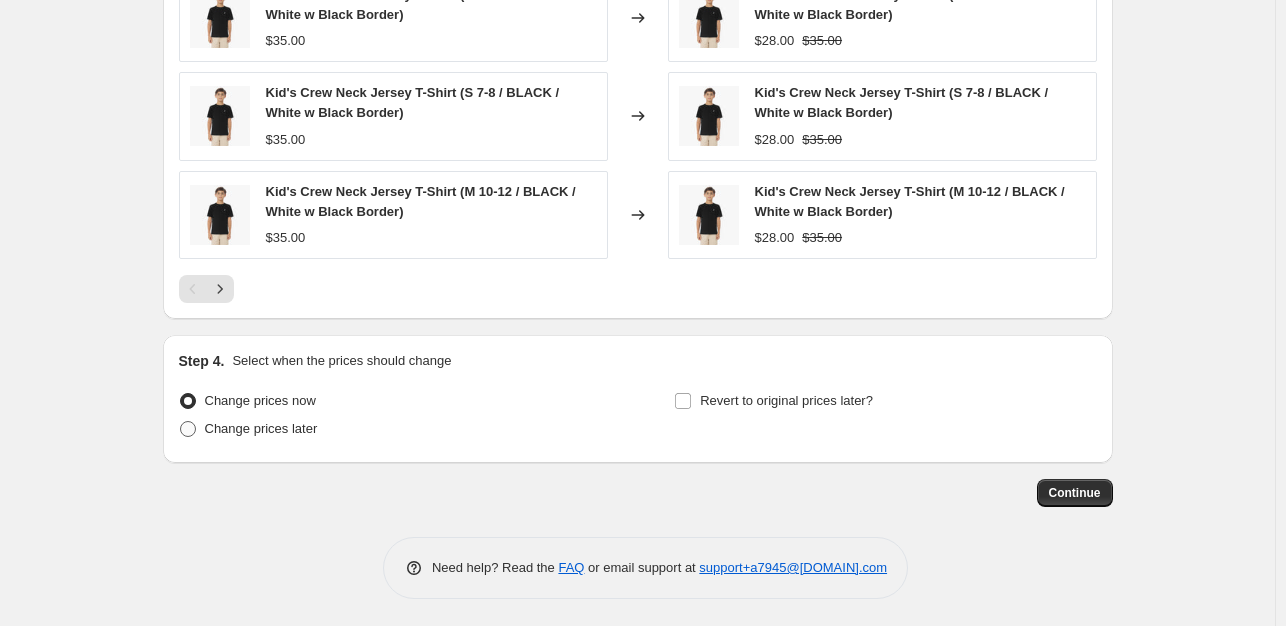 click on "Change prices later" at bounding box center (261, 428) 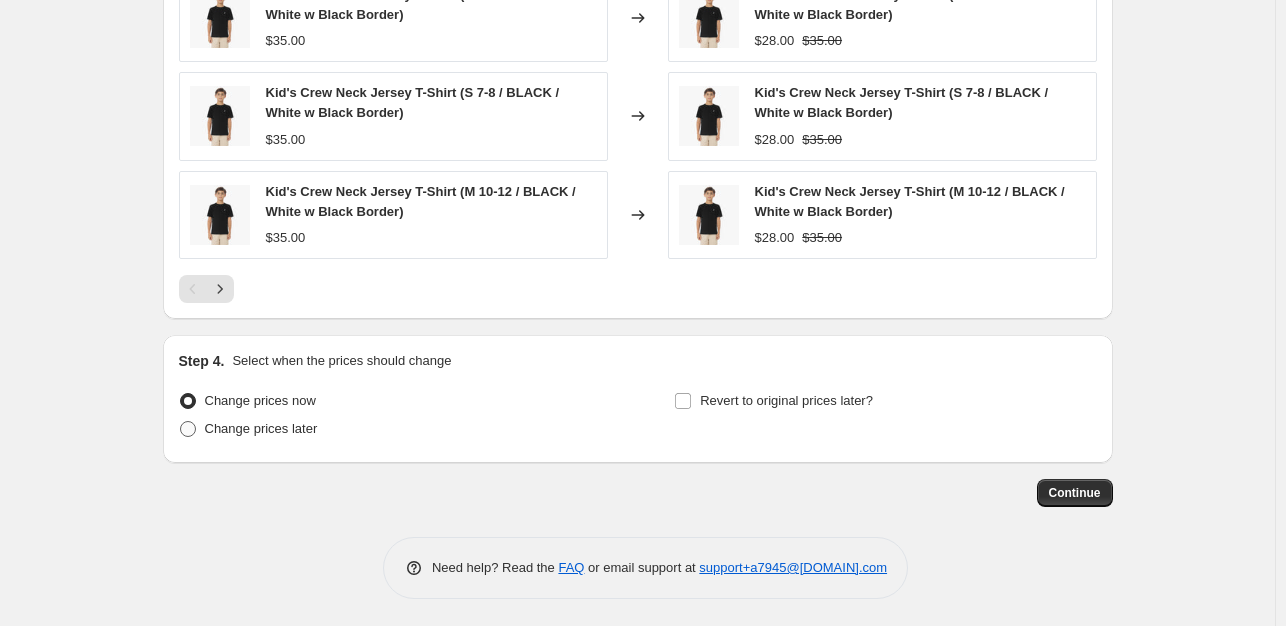 radio on "true" 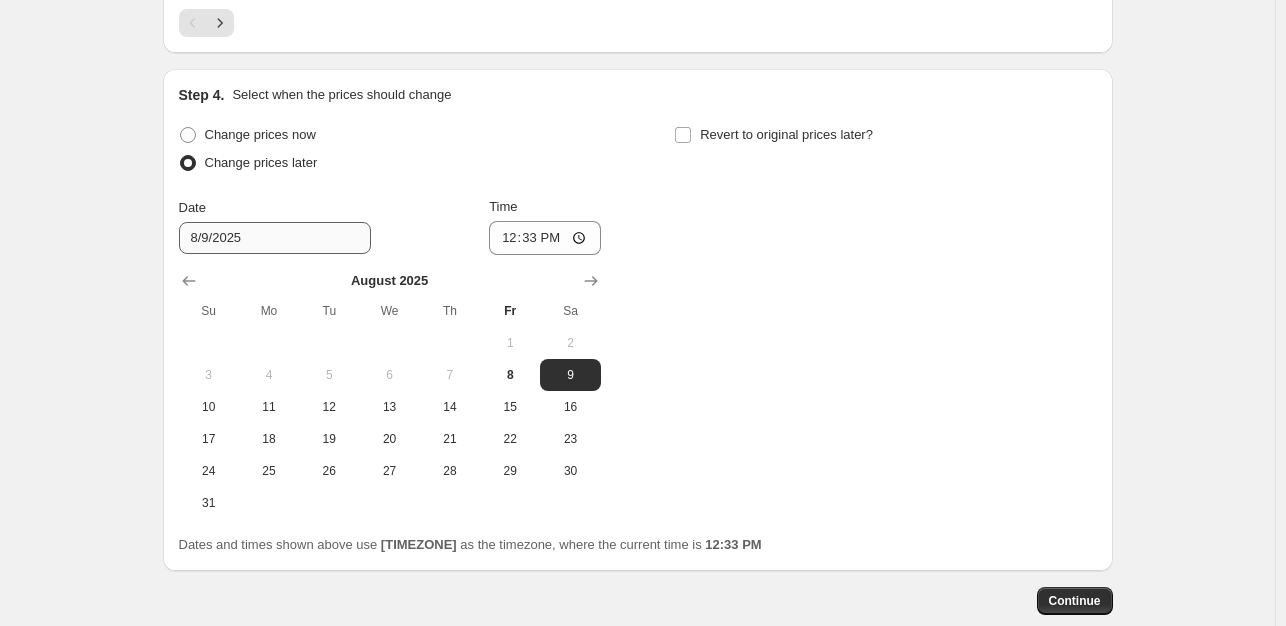 scroll, scrollTop: 1927, scrollLeft: 0, axis: vertical 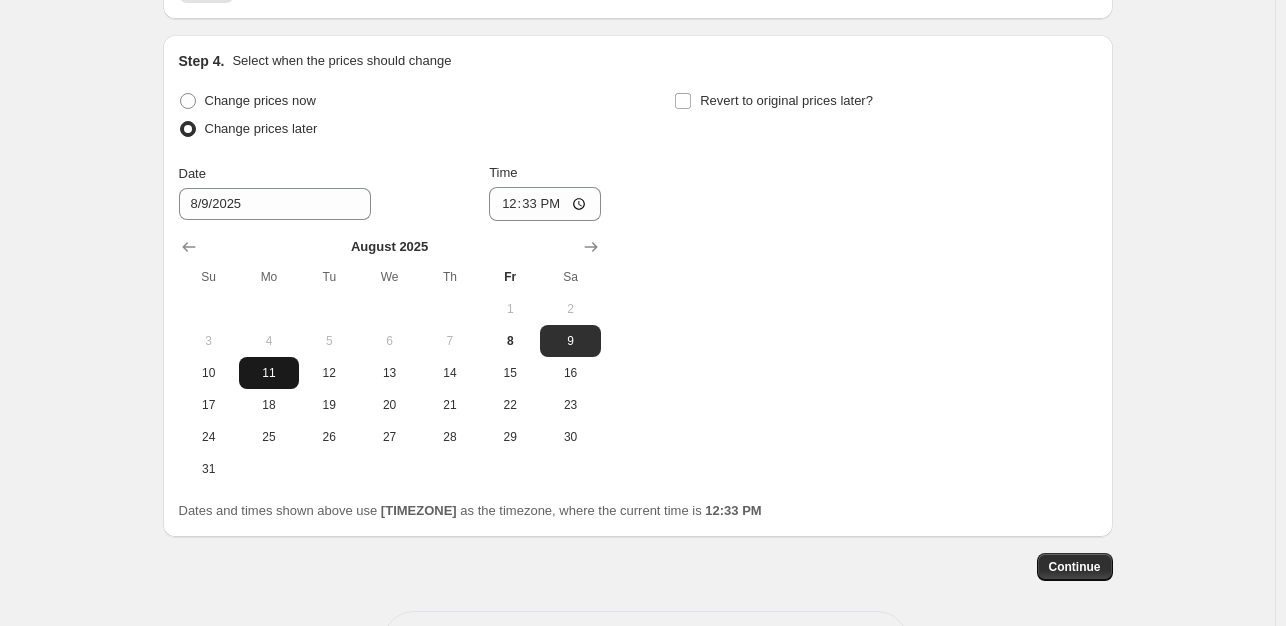 click on "11" at bounding box center [269, 373] 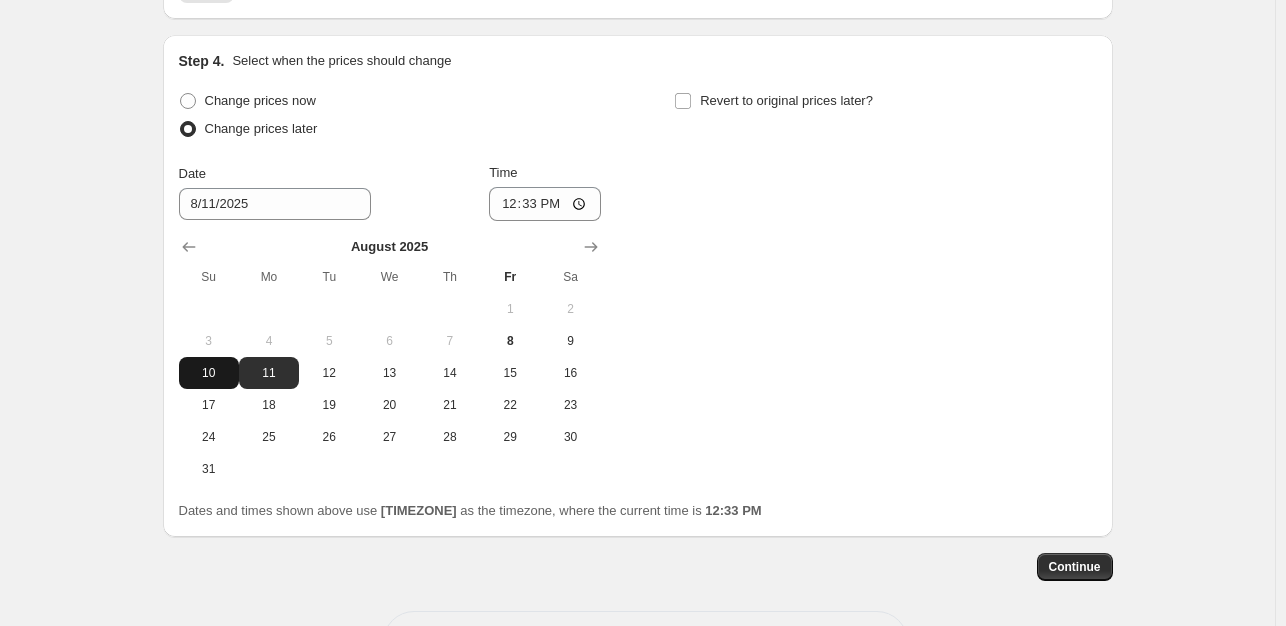 click on "10" at bounding box center (209, 373) 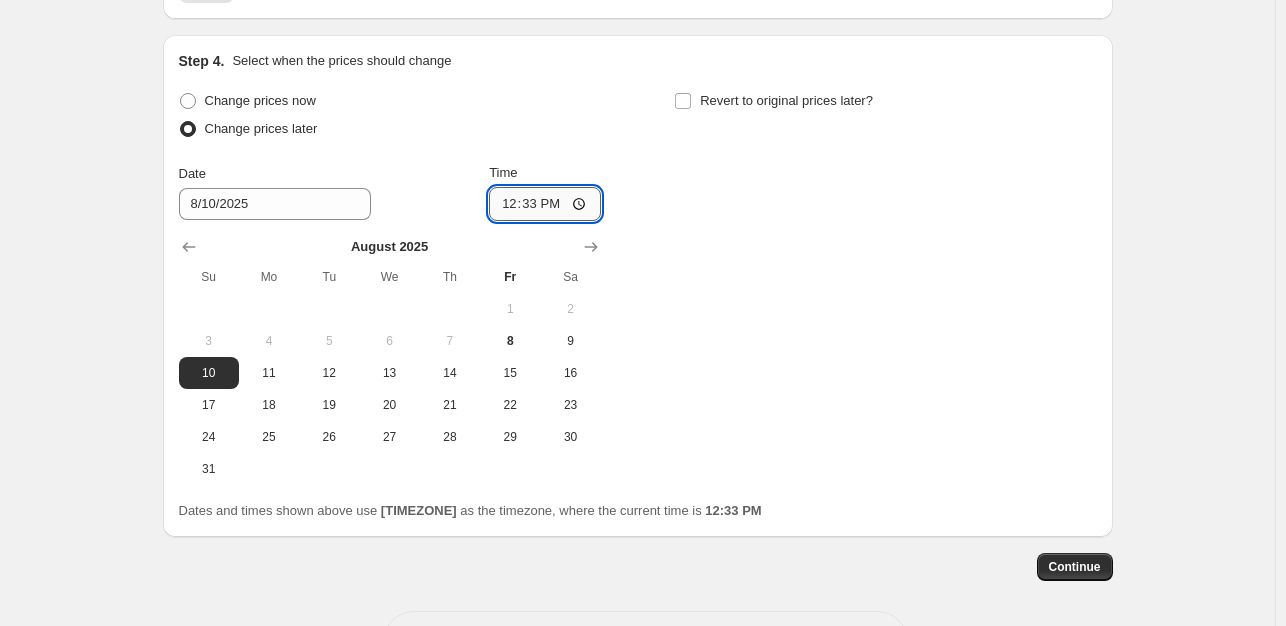 click on "12:33" at bounding box center [545, 204] 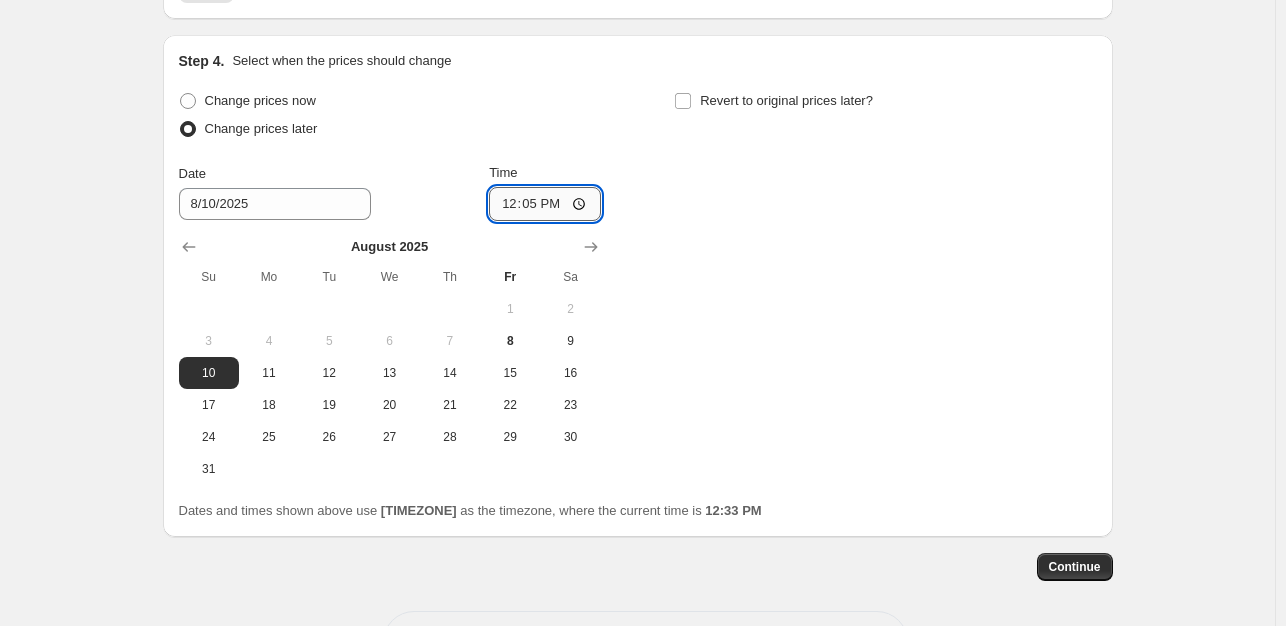 type on "12:59" 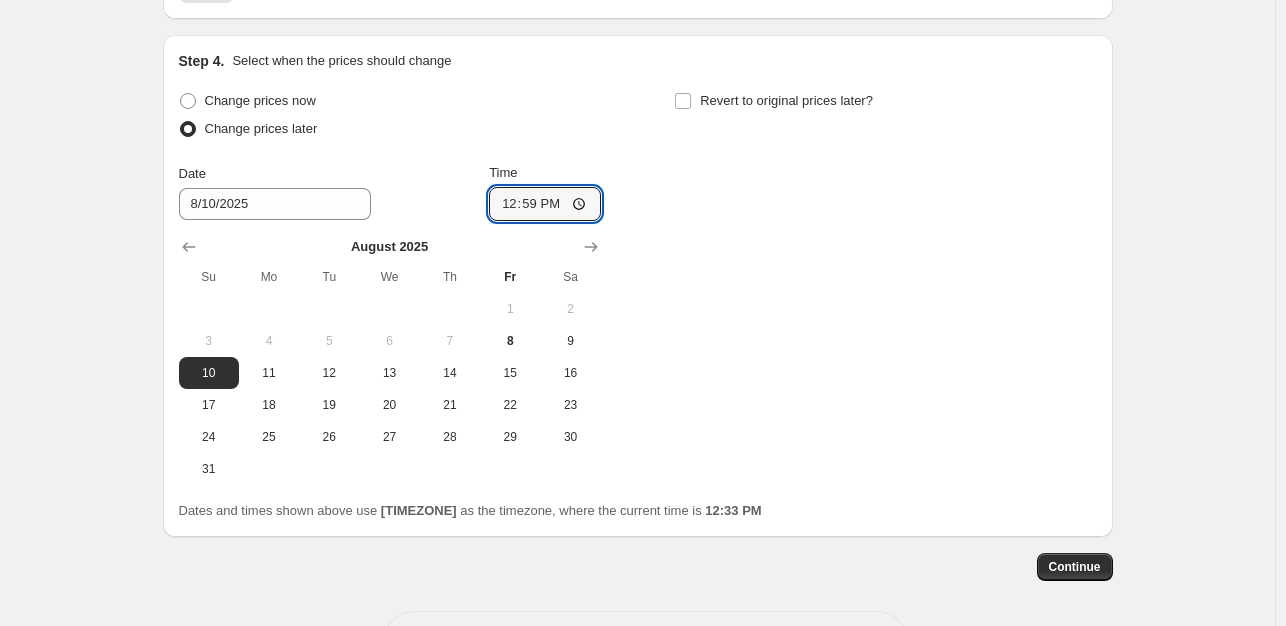 click on "Change prices now Change prices later Date [DAY]/[MONTH]/[YEAR] Time [TIME] [MONTH]   [YEAR] Su Mo Tu We Th Fr Sa 1 2 3 4 5 6 7 8 9 10 11 12 13 14 15 16 17 18 19 20 21 22 23 24 25 26 27 28 29 30 31 Revert to original prices later?" at bounding box center (638, 286) 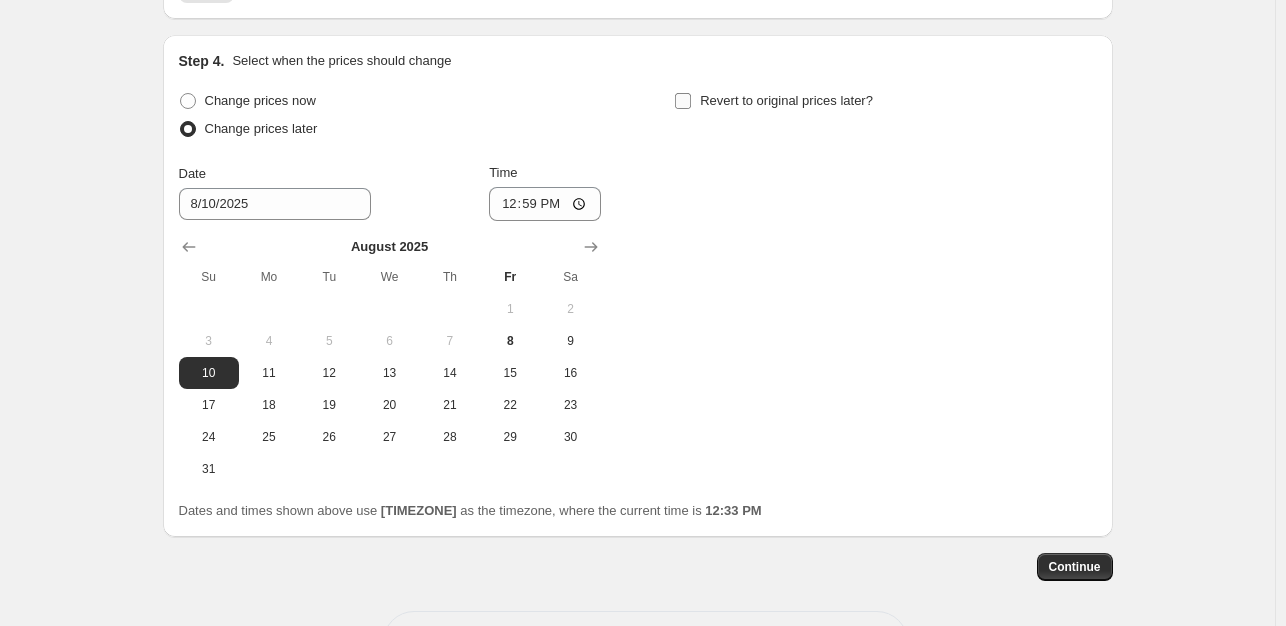 click on "Revert to original prices later?" at bounding box center (786, 100) 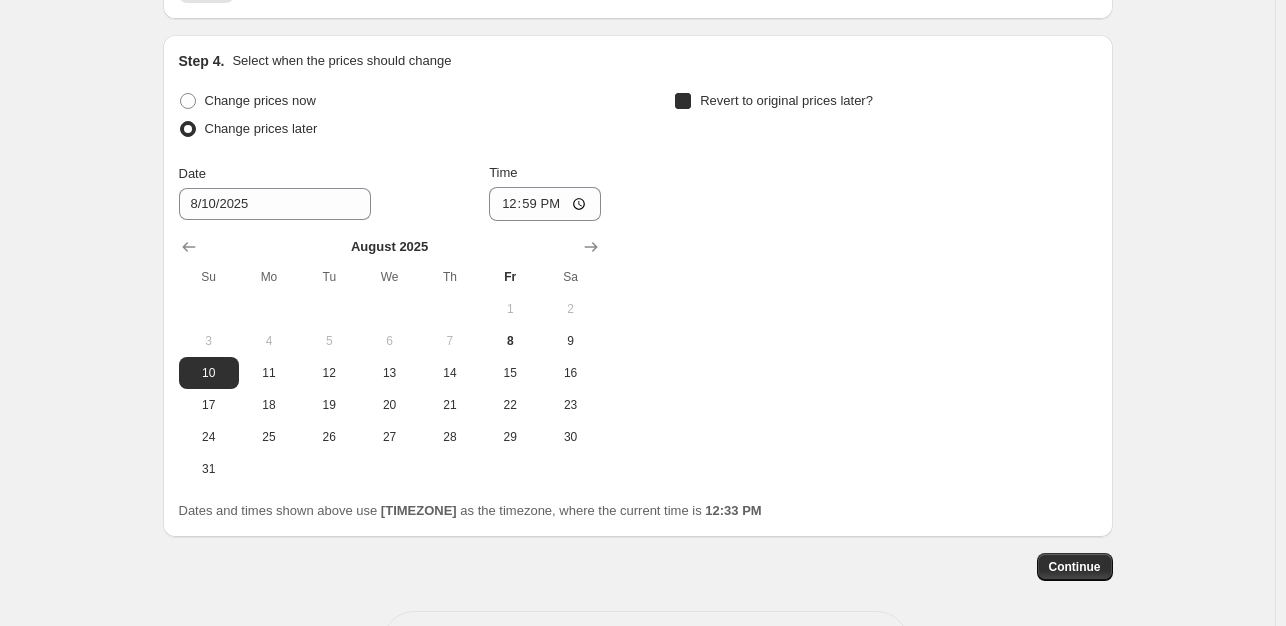 checkbox on "true" 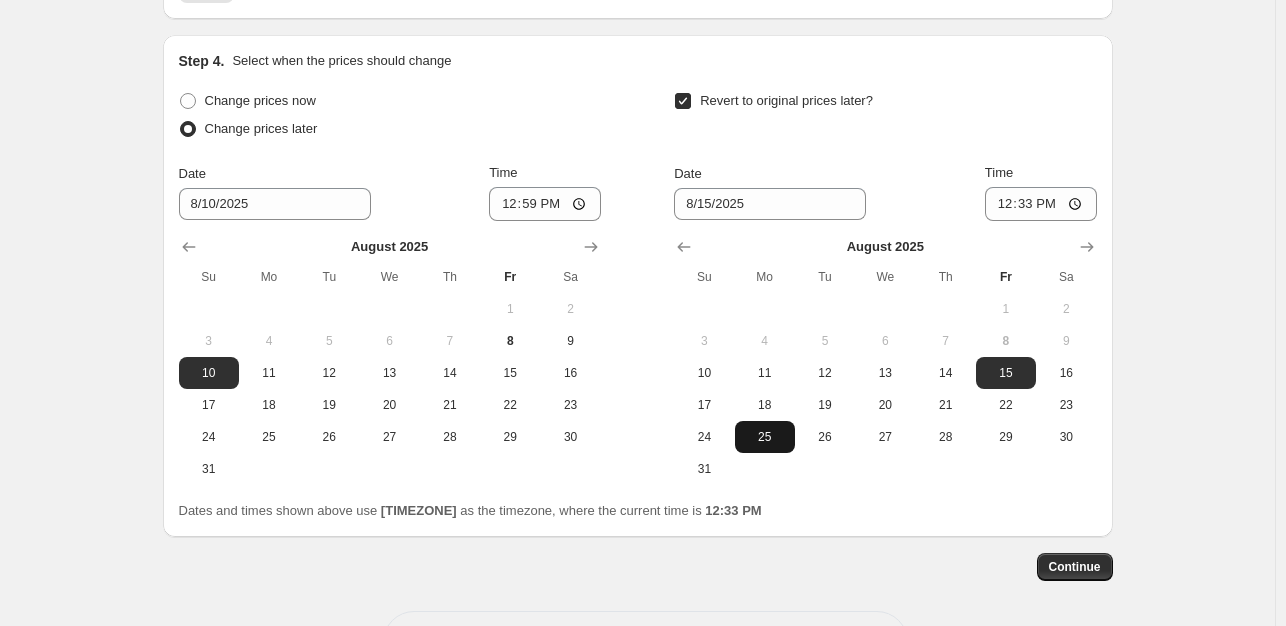 click on "25" at bounding box center [765, 437] 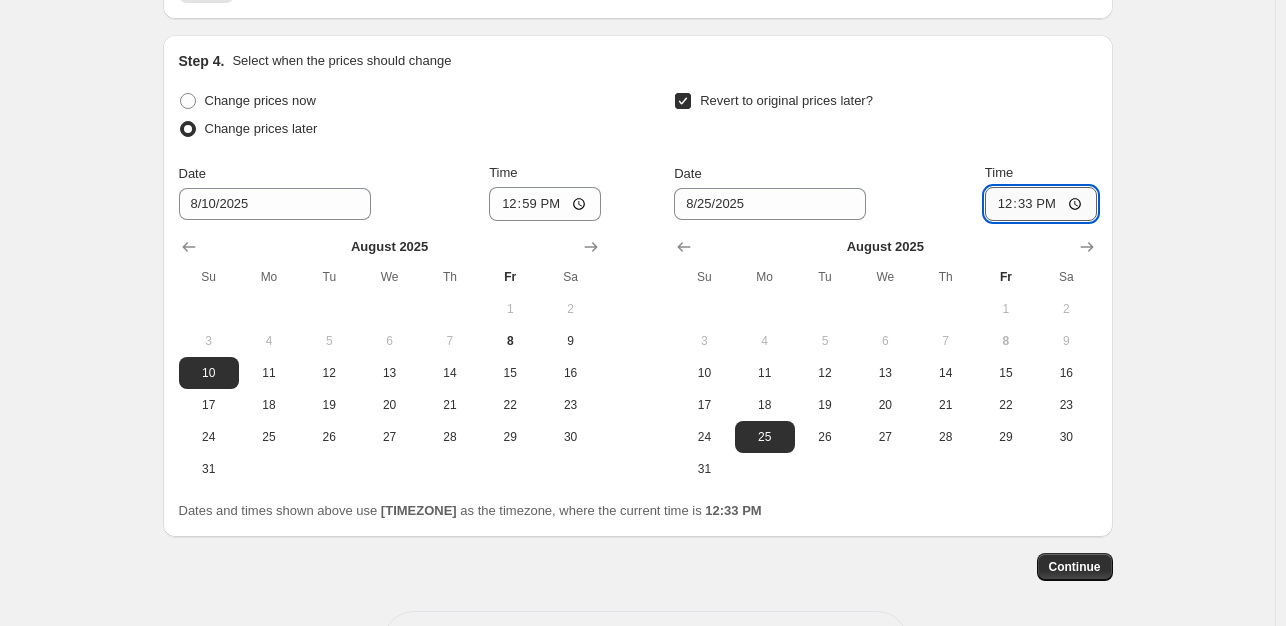 click on "12:33" at bounding box center [1041, 204] 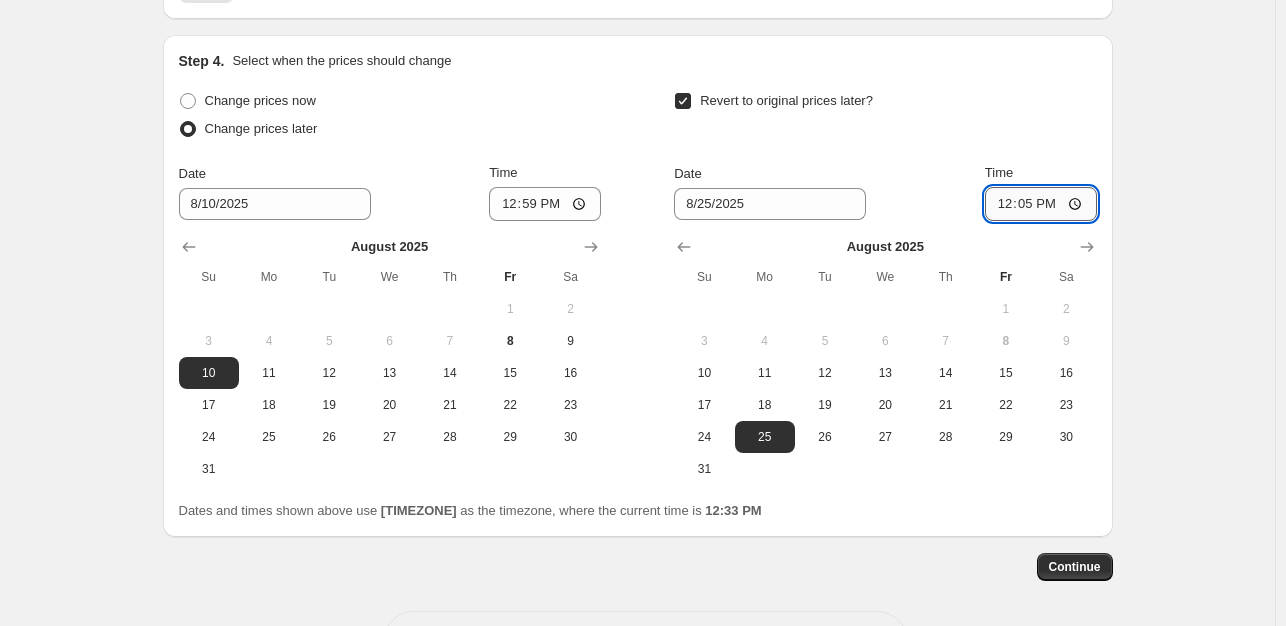 type on "12:59" 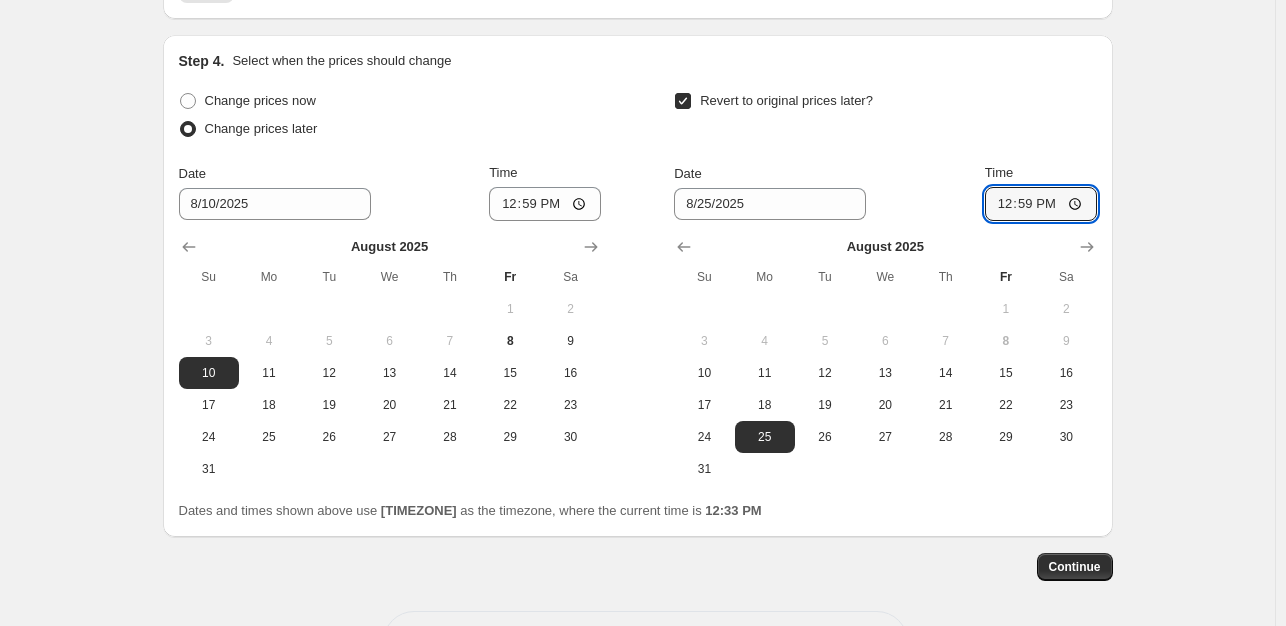 click on "Revert to original prices later?" at bounding box center [885, 117] 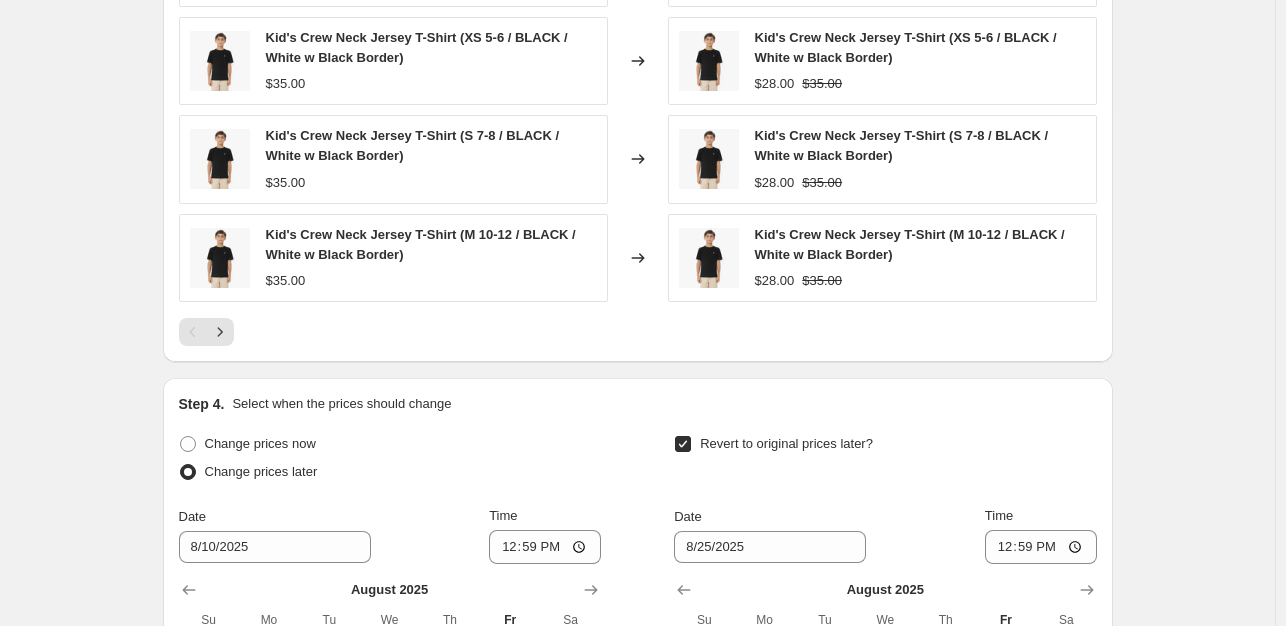 scroll, scrollTop: 1627, scrollLeft: 0, axis: vertical 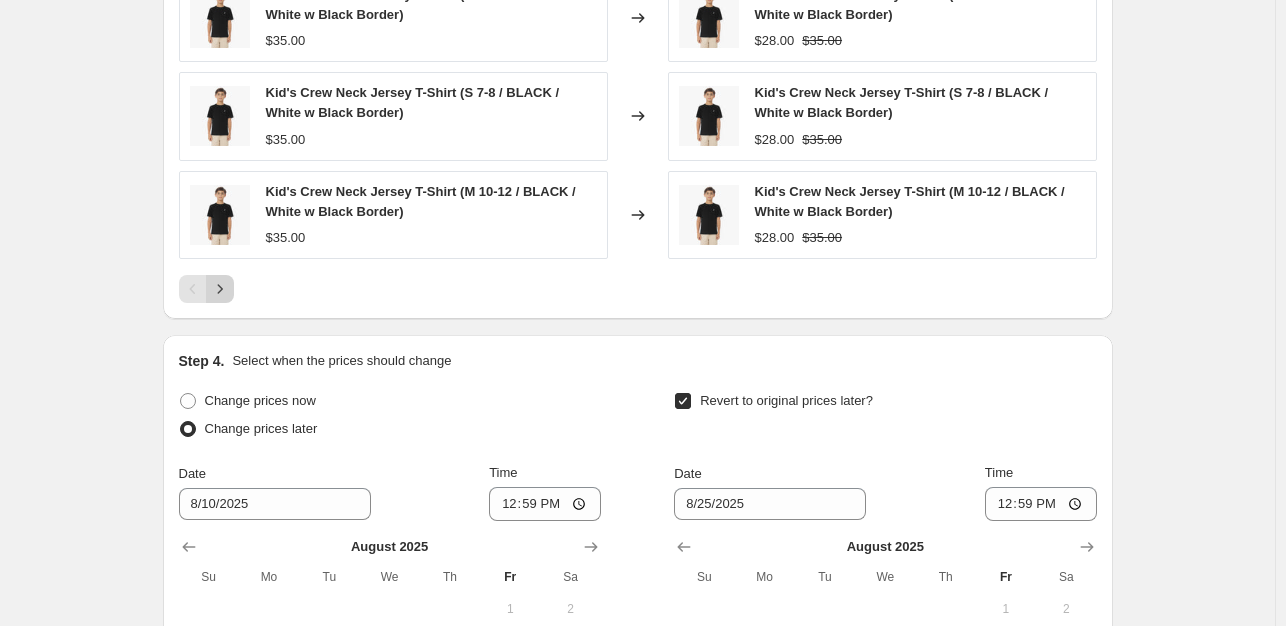 click 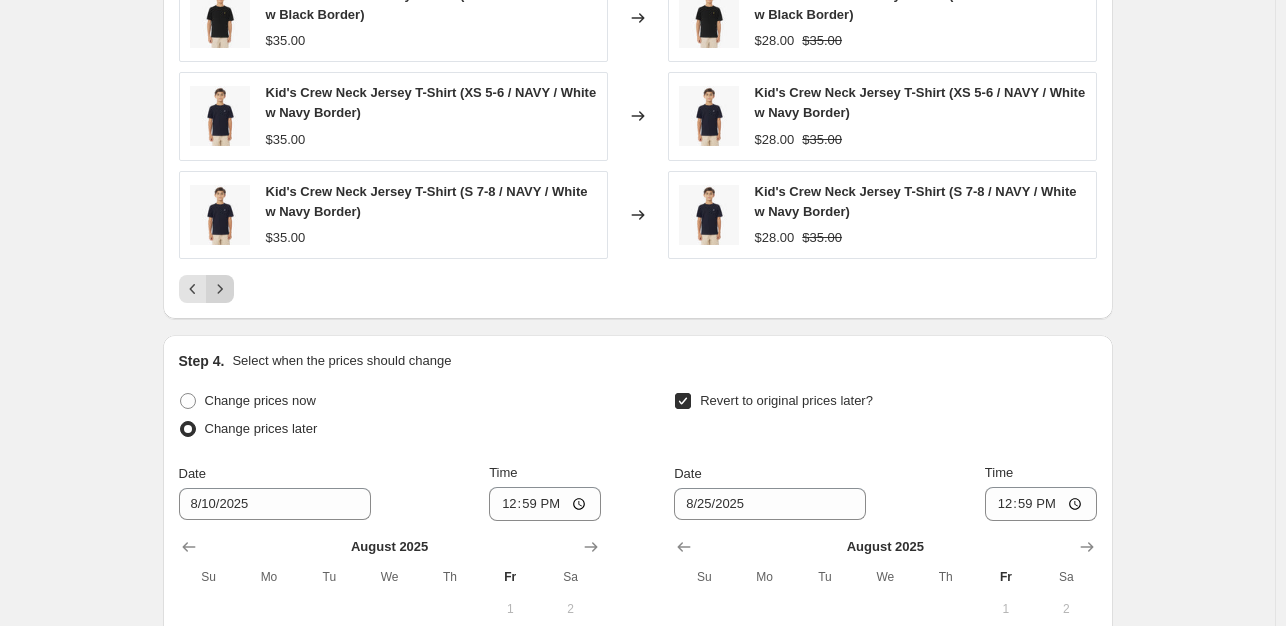 click 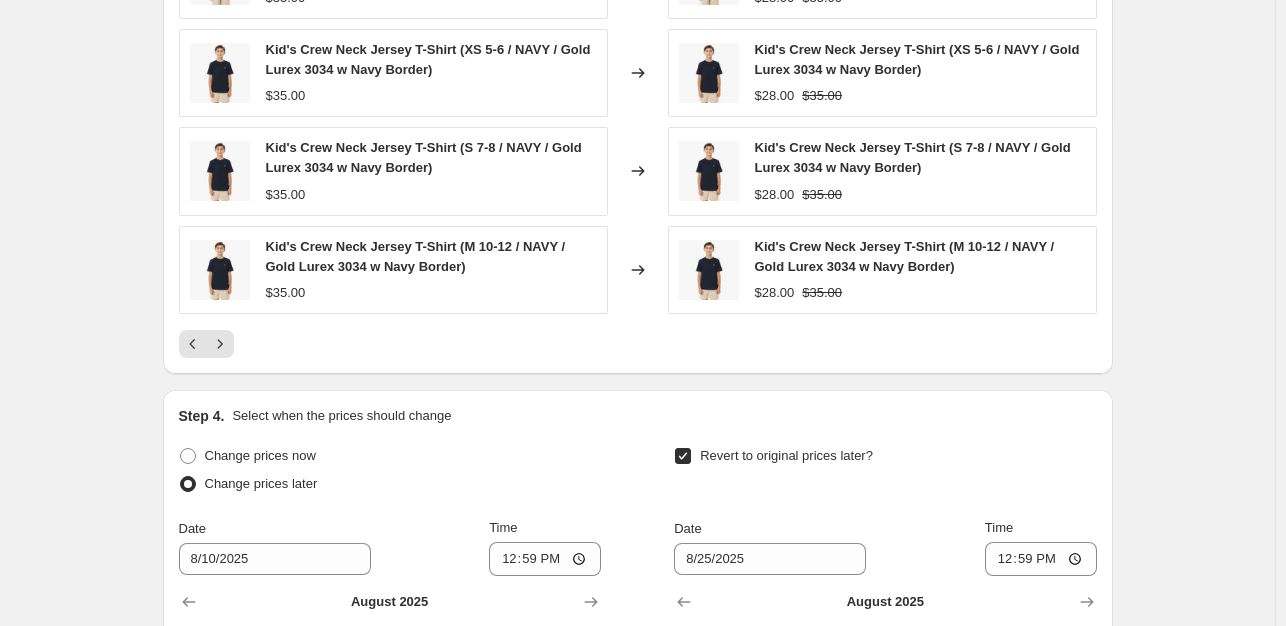 scroll, scrollTop: 1527, scrollLeft: 0, axis: vertical 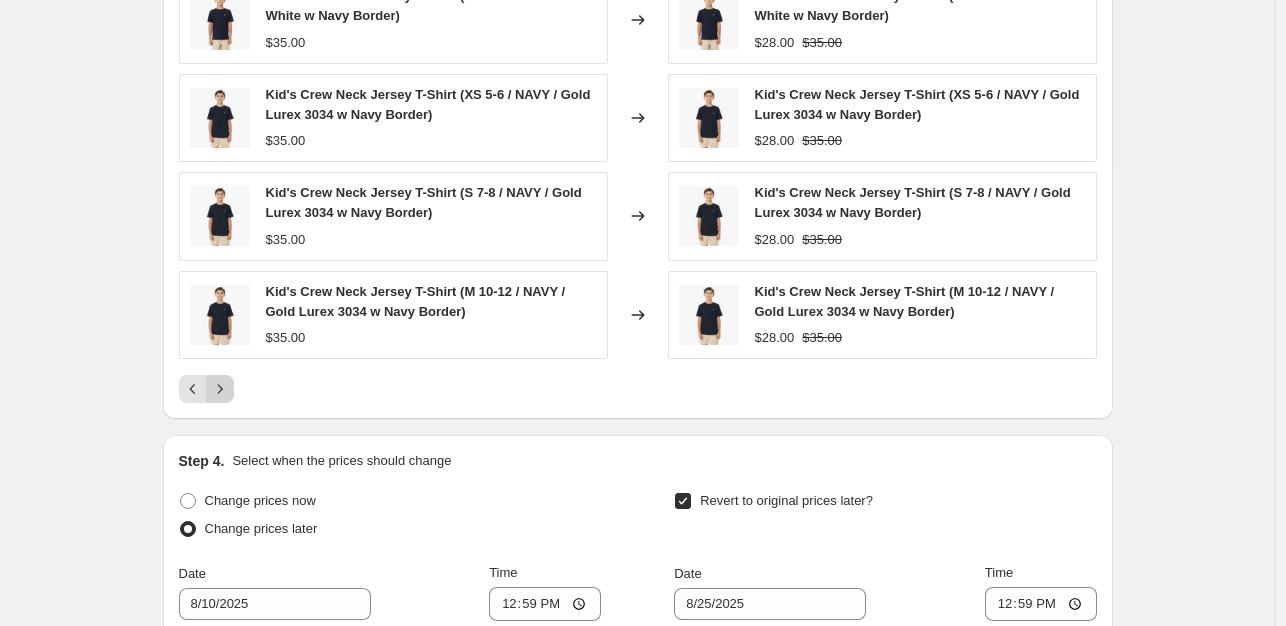 click 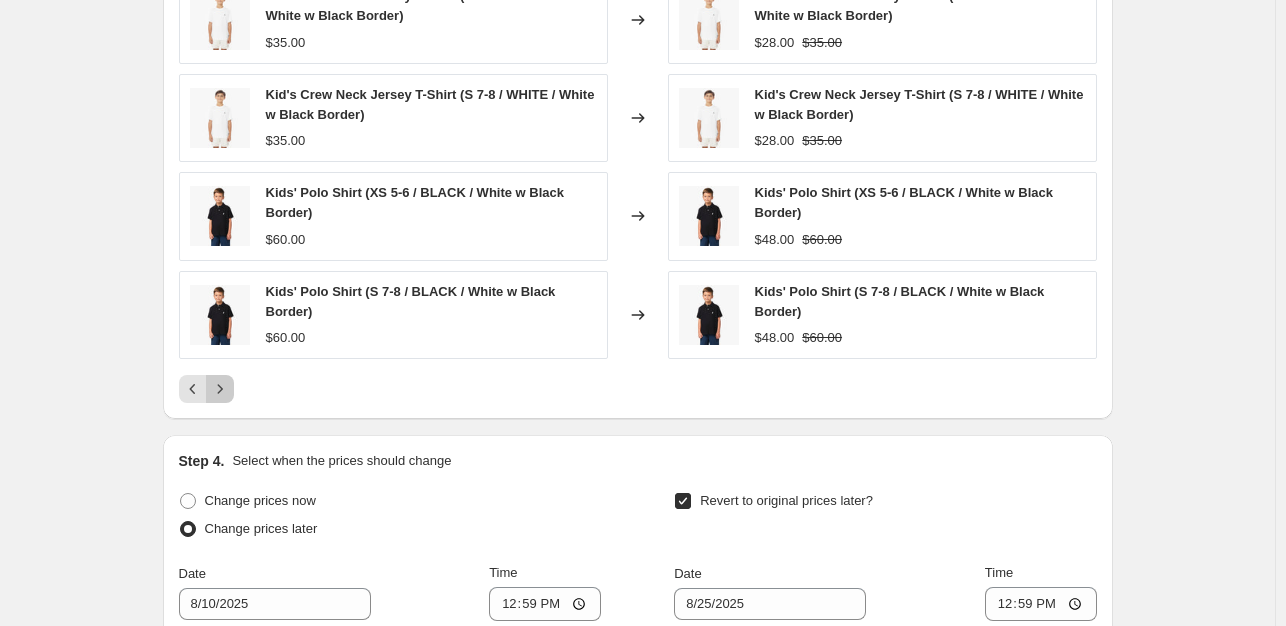 click 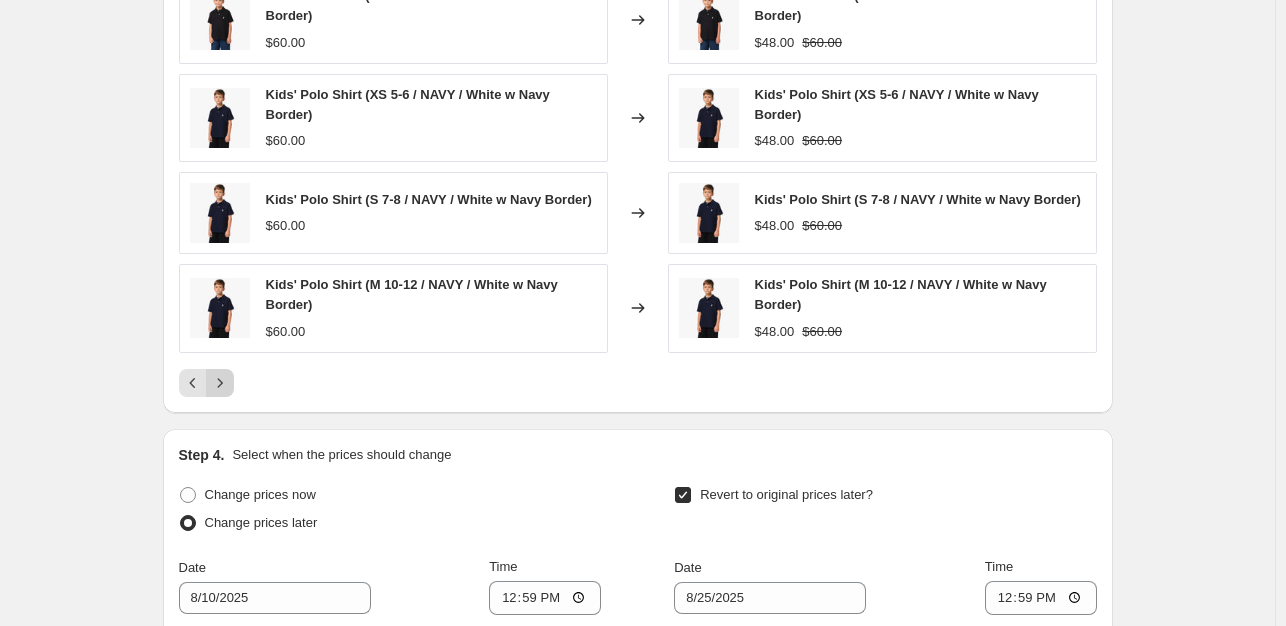 click 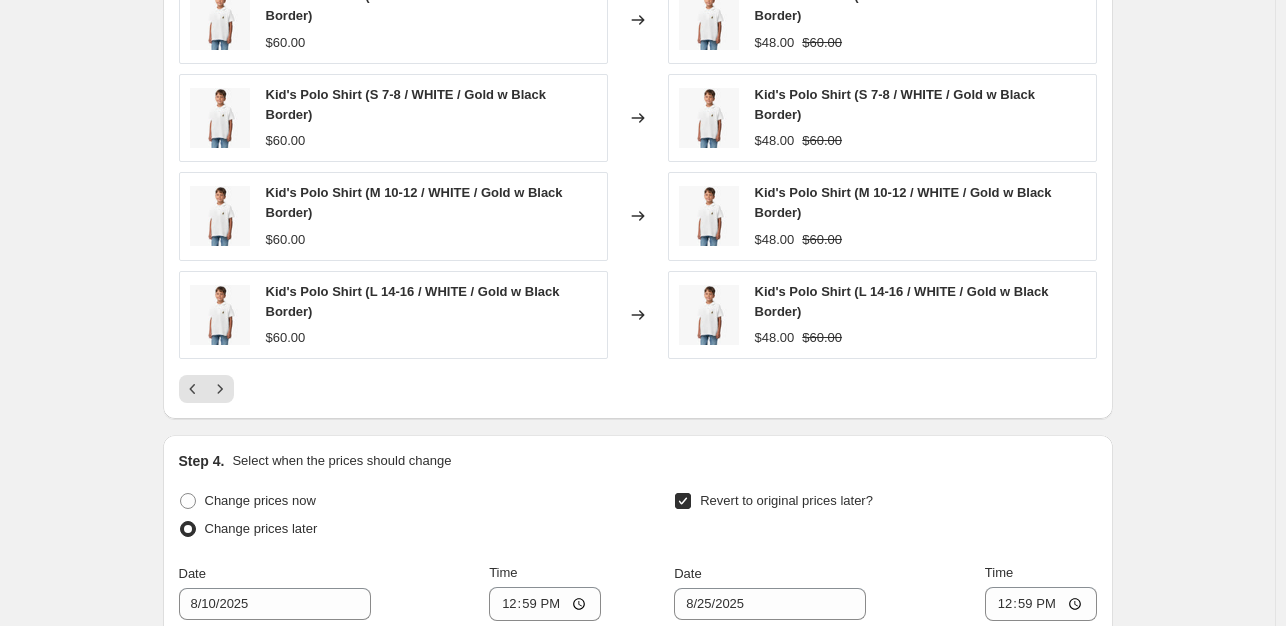 click 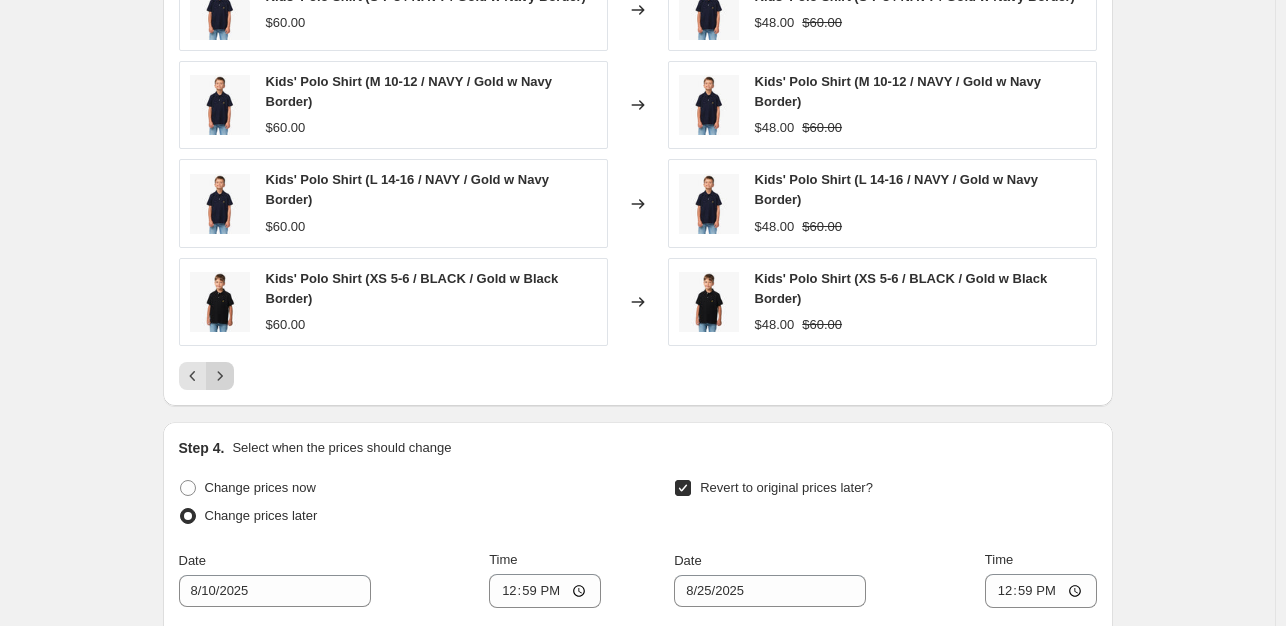 click 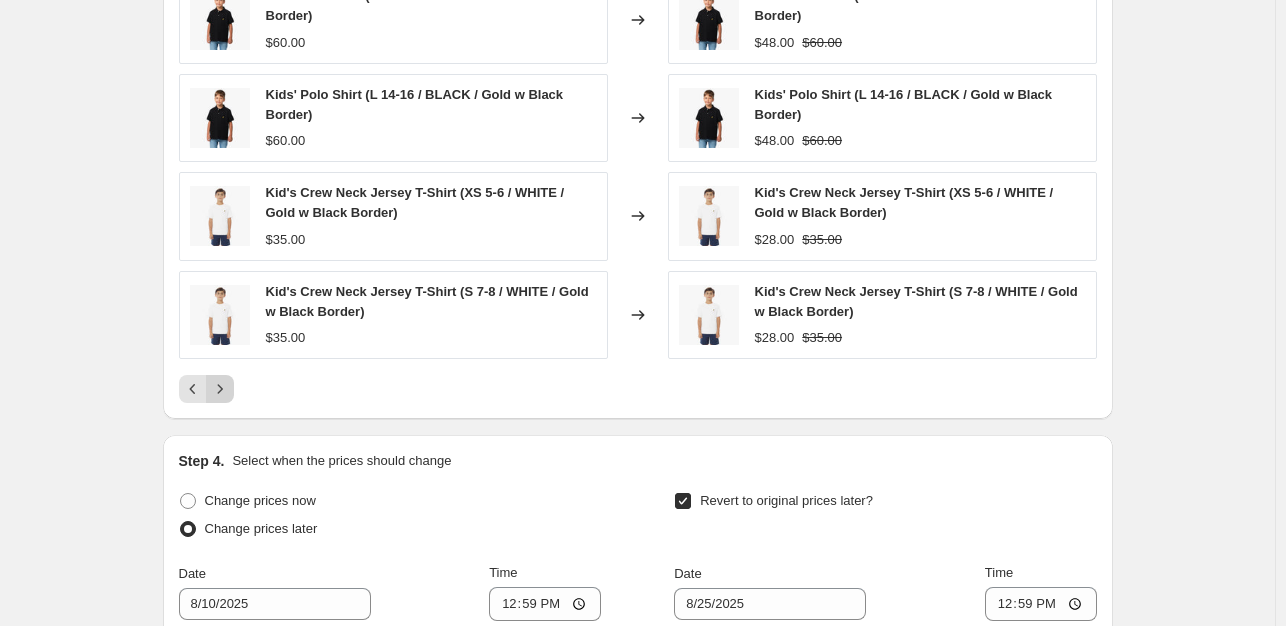 click 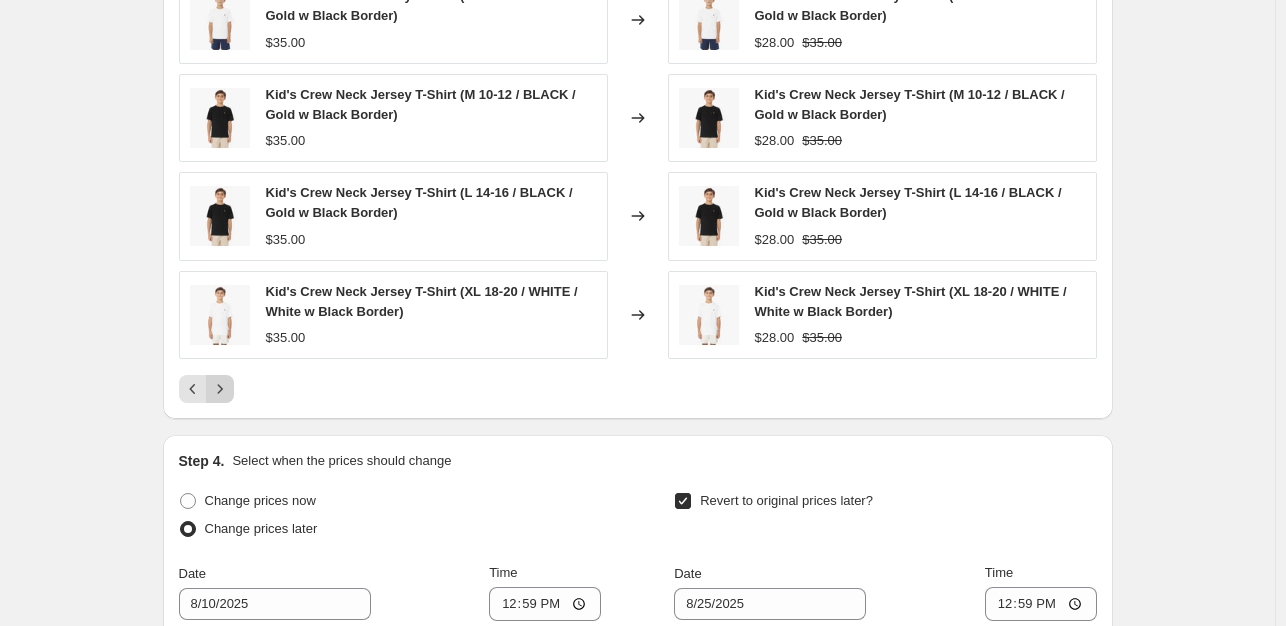 click 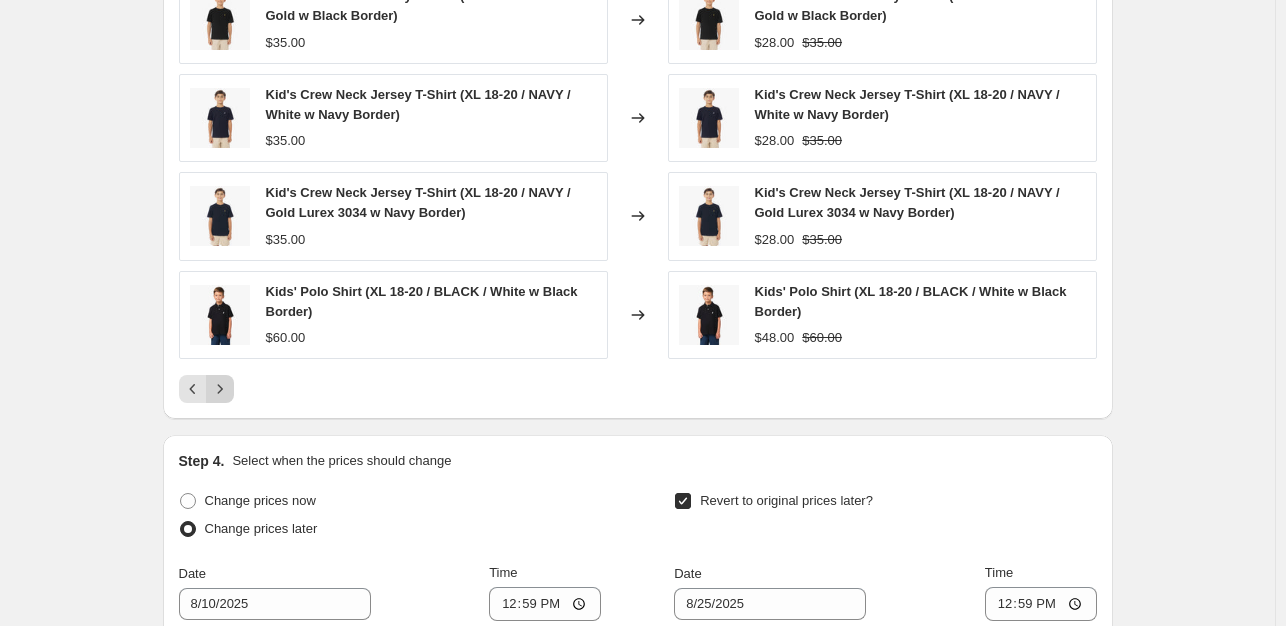click 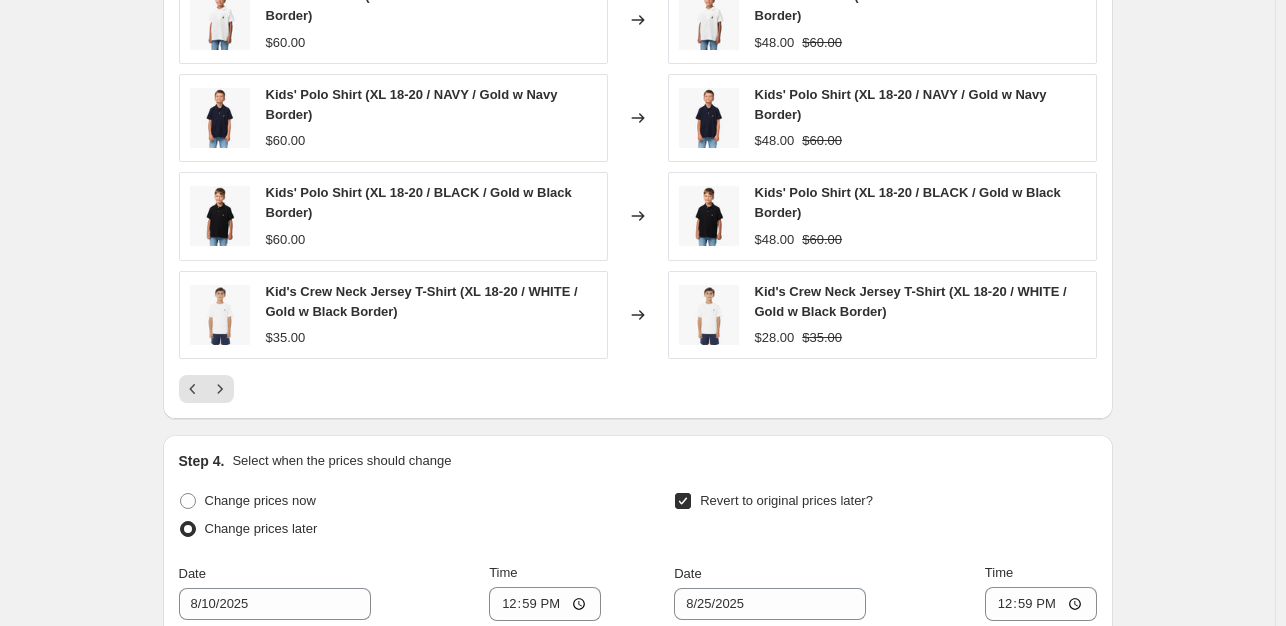 click 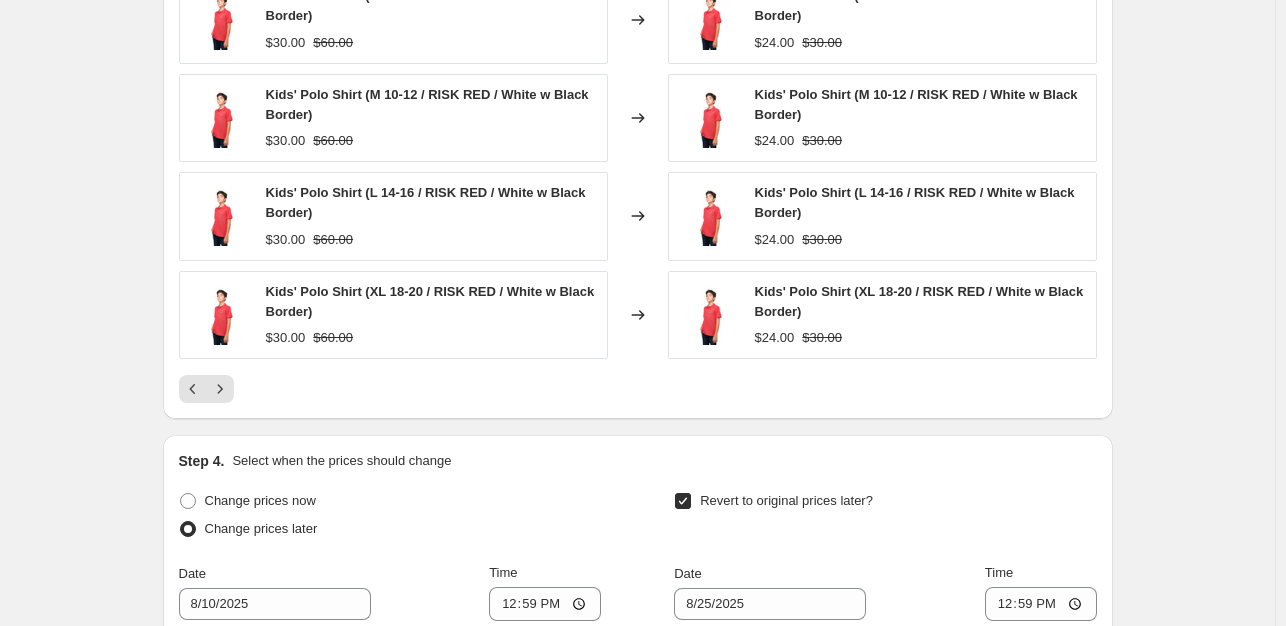 click 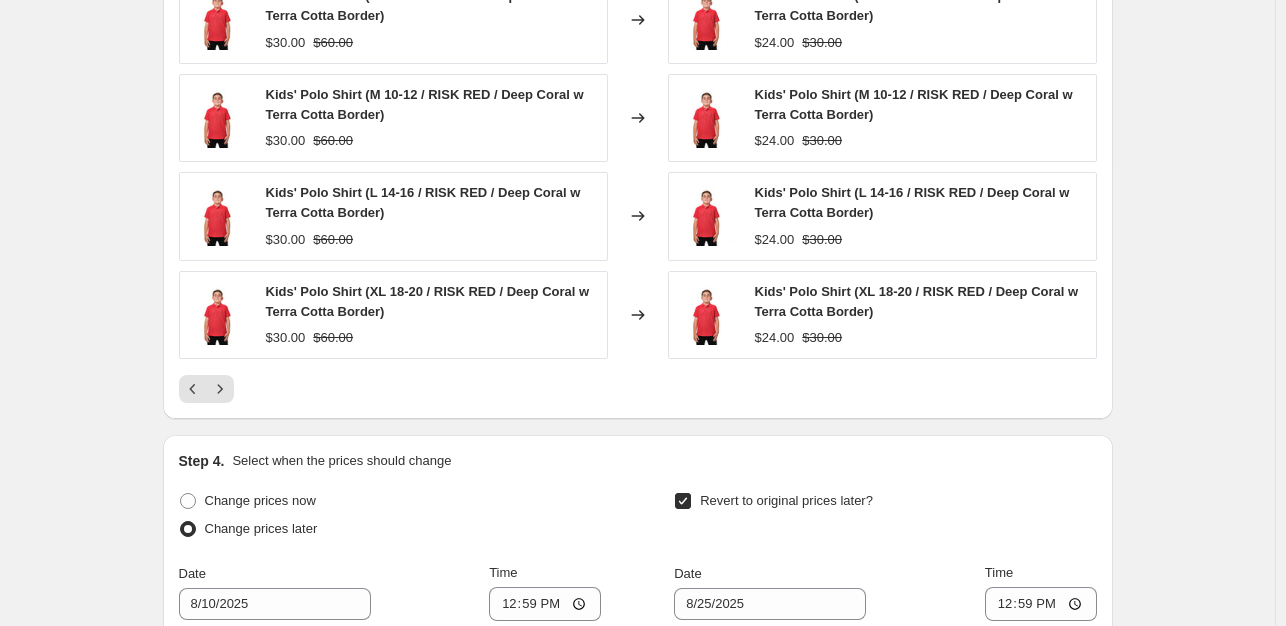 click 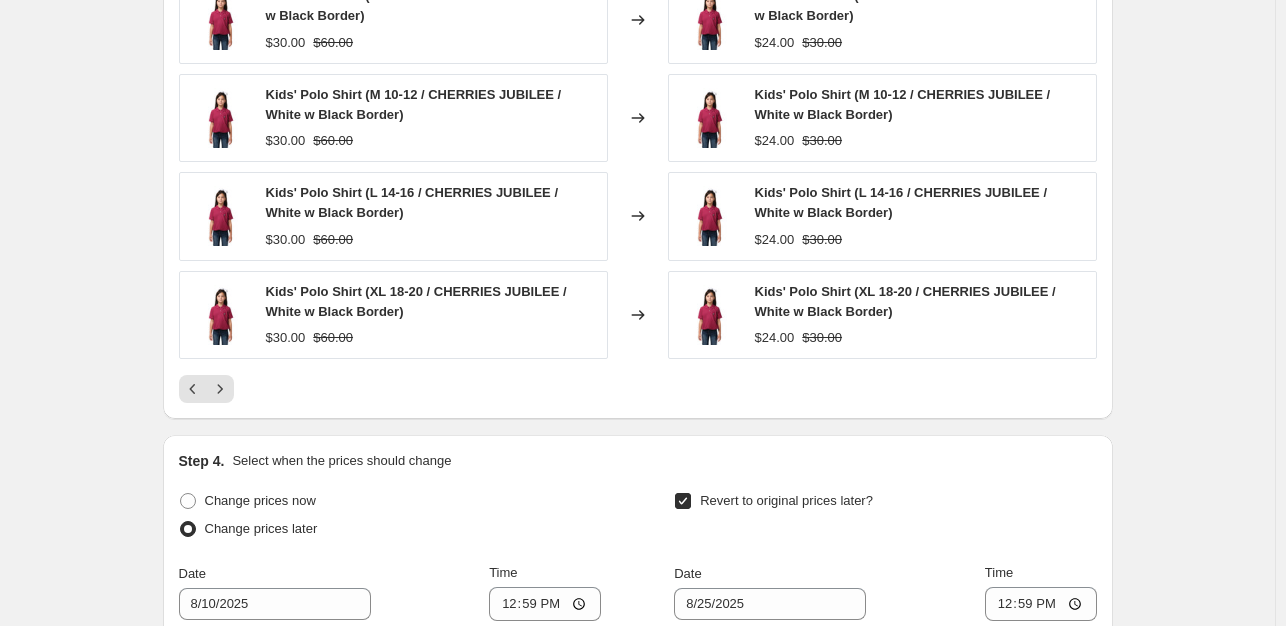 click 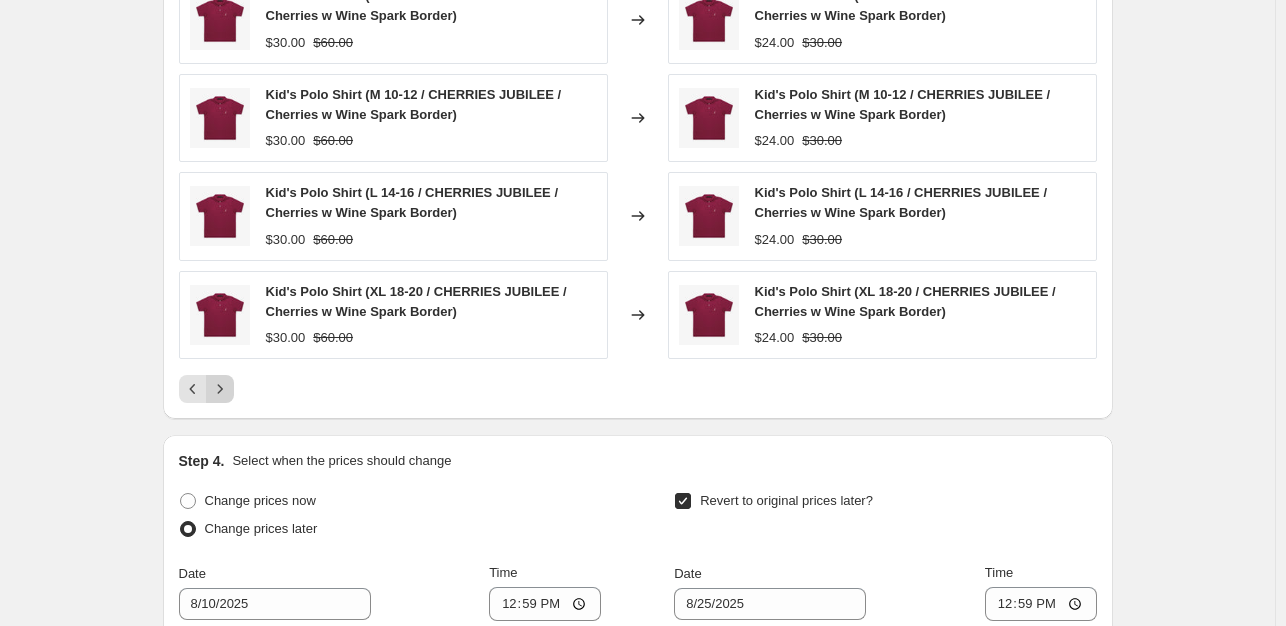click 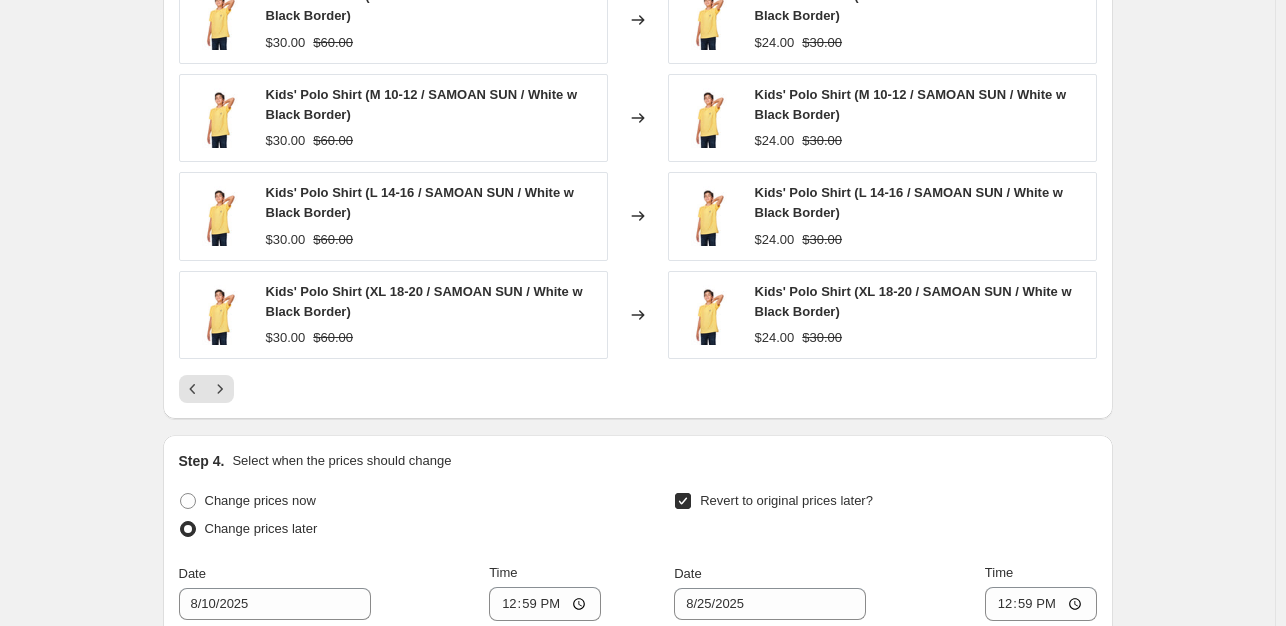 click 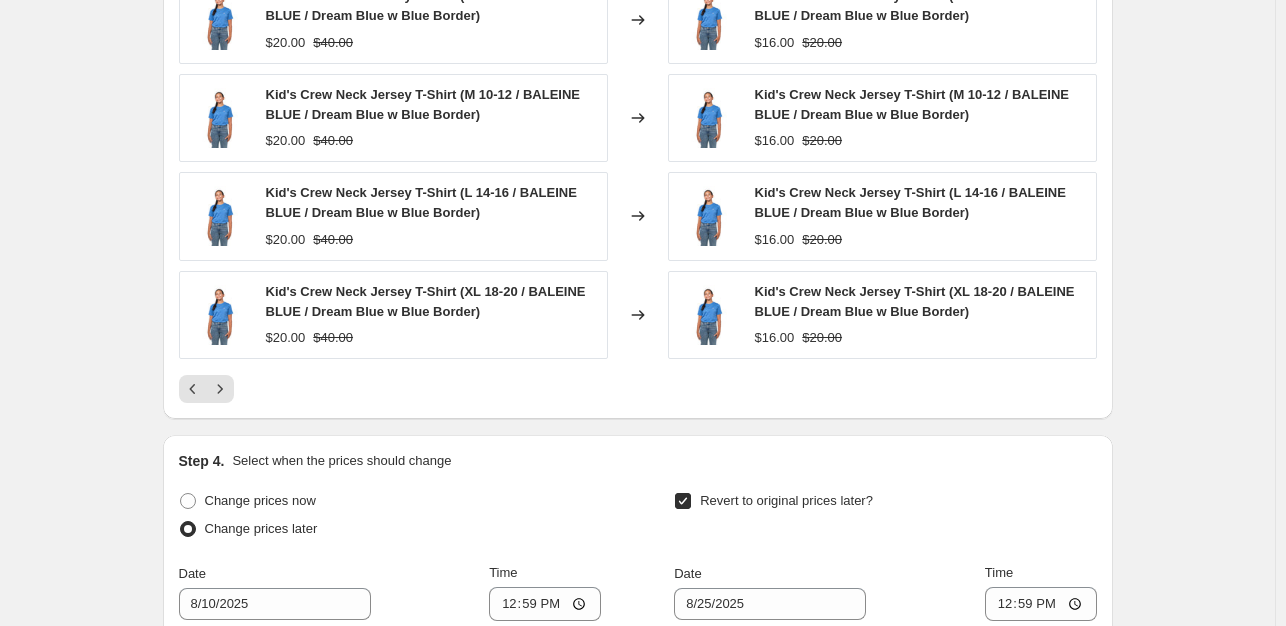 click 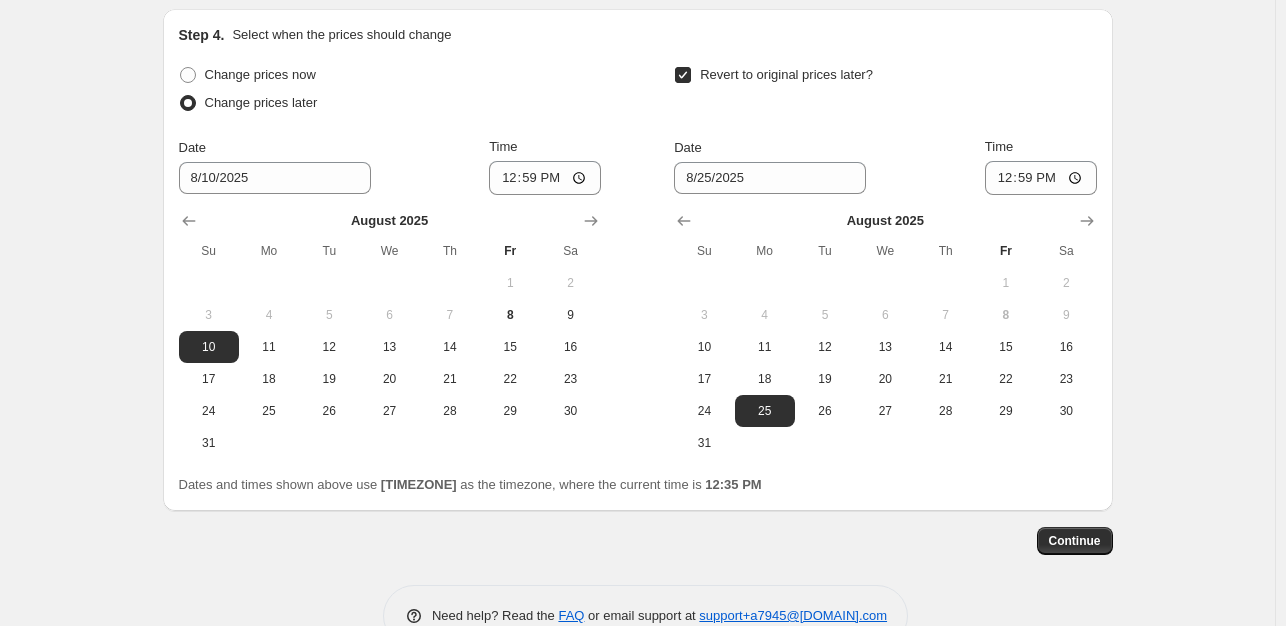 scroll, scrollTop: 2000, scrollLeft: 0, axis: vertical 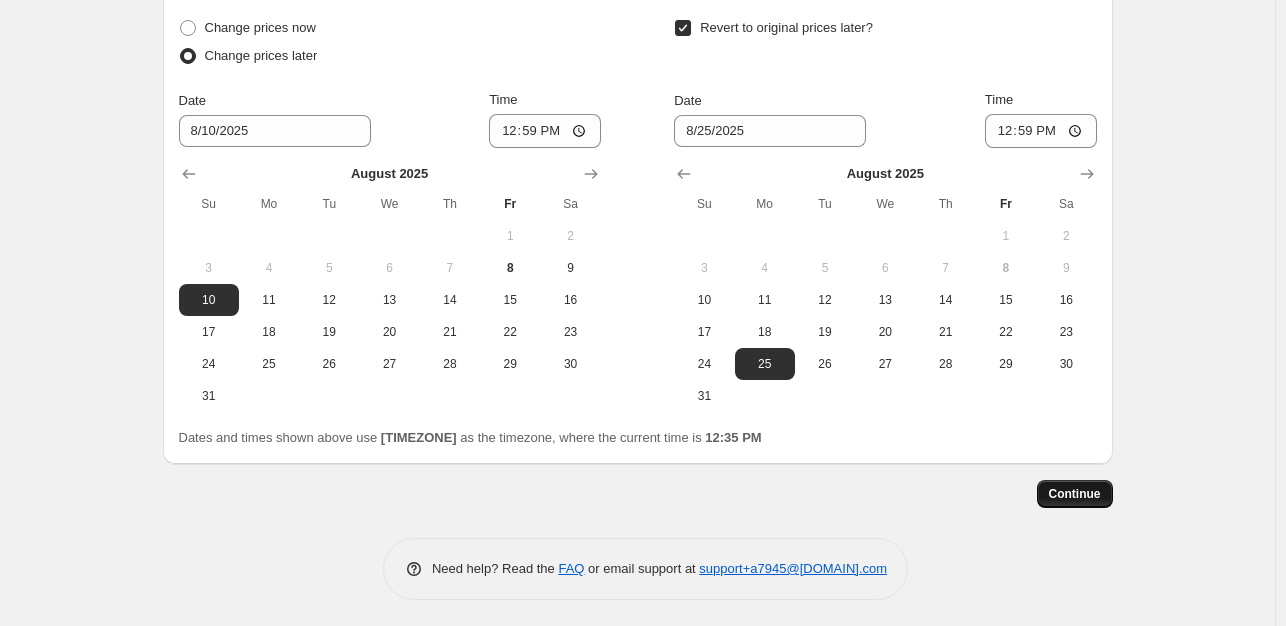 click on "Continue" at bounding box center [1075, 494] 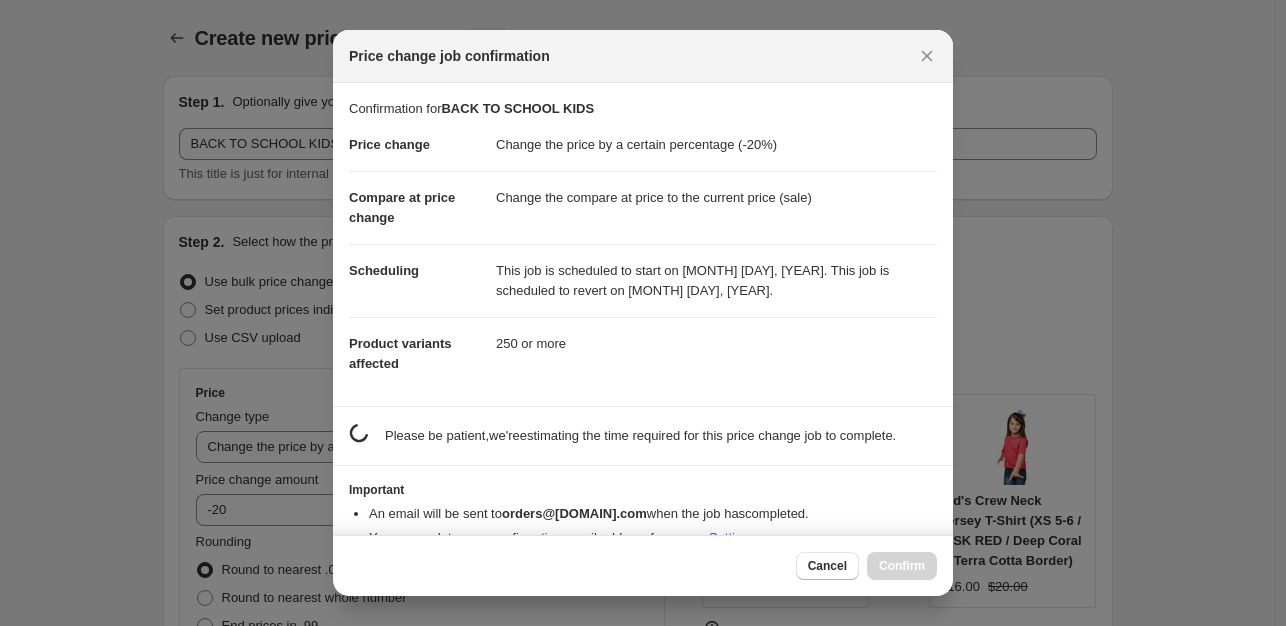 scroll, scrollTop: 2000, scrollLeft: 0, axis: vertical 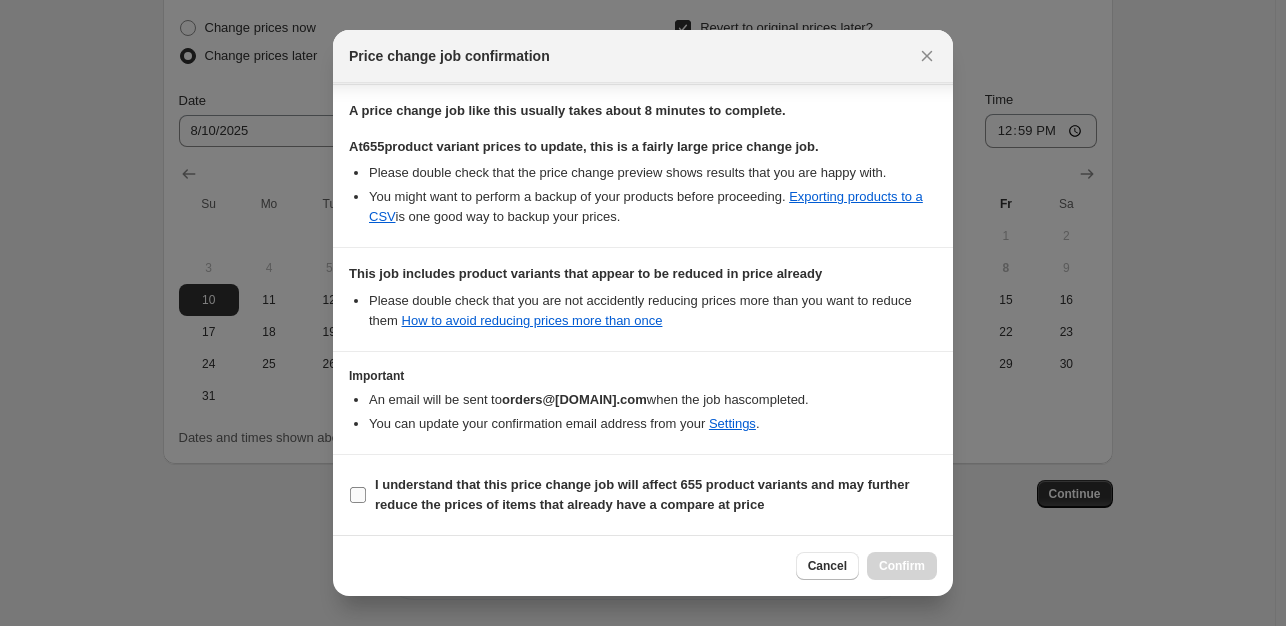click on "I understand that this price change job will affect 655 product variants and may further reduce the prices of items that already have a compare at price" at bounding box center [358, 495] 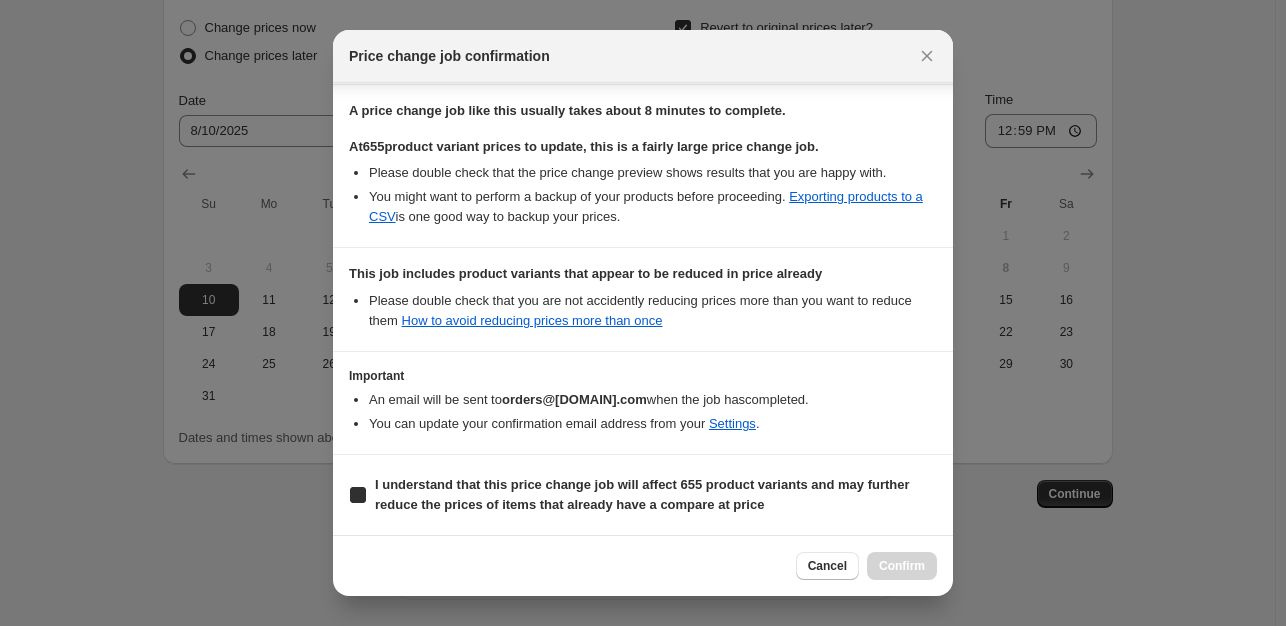 checkbox on "true" 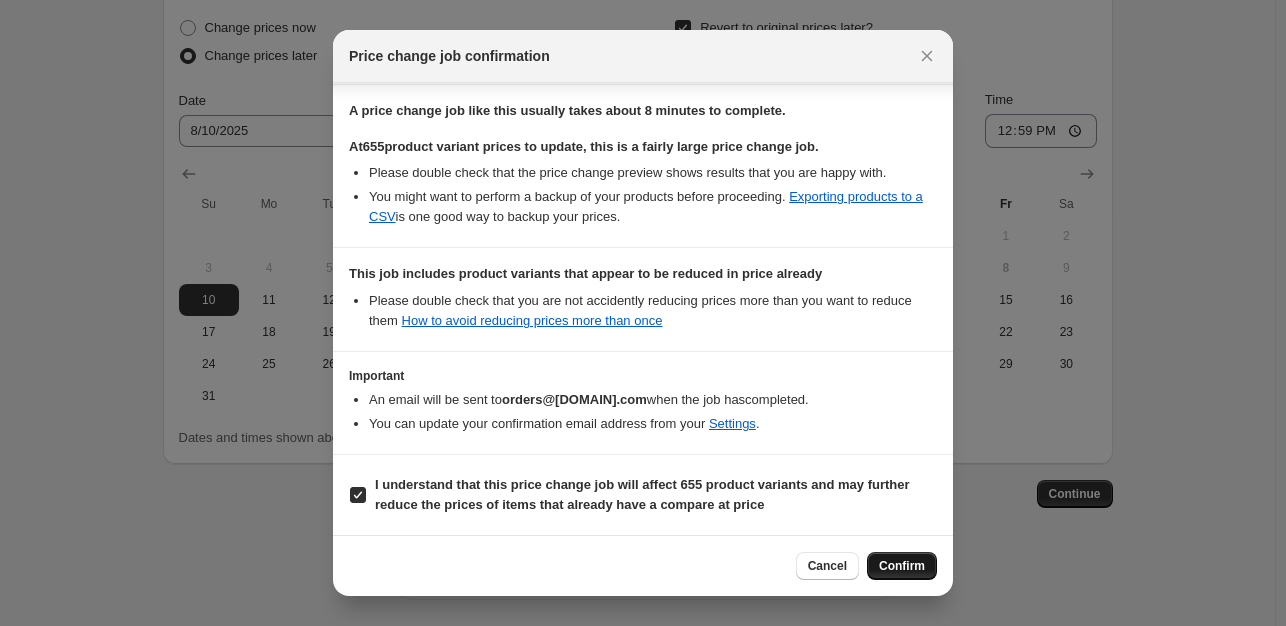click on "Confirm" at bounding box center [902, 566] 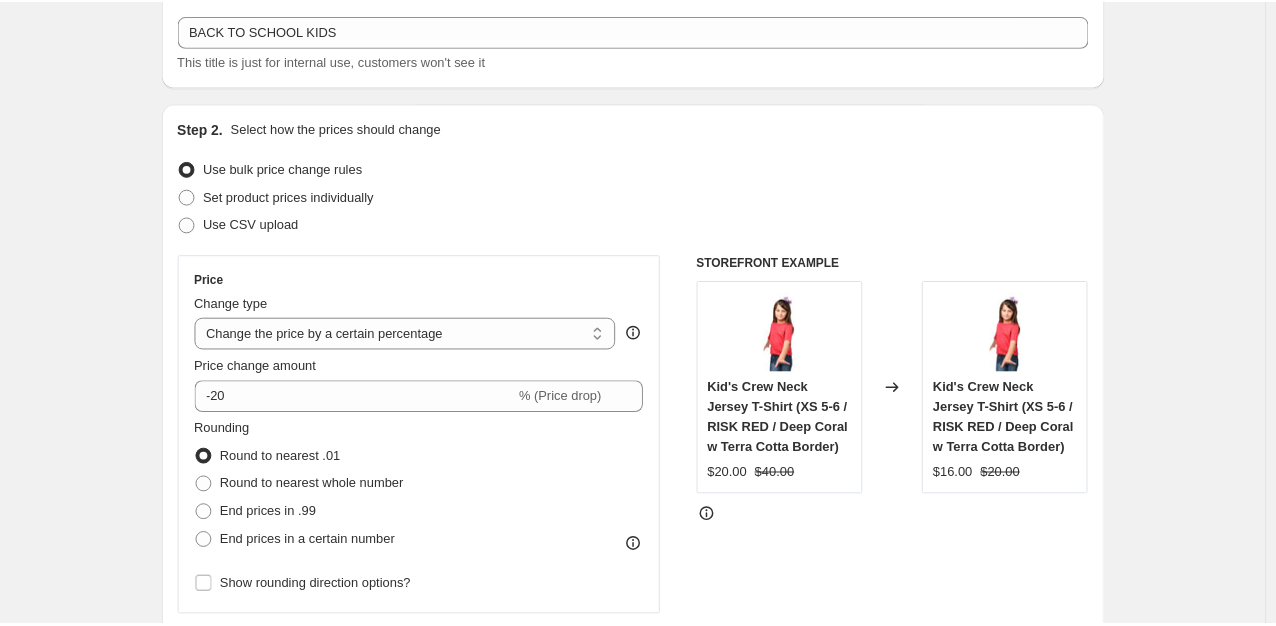 scroll, scrollTop: 200, scrollLeft: 0, axis: vertical 